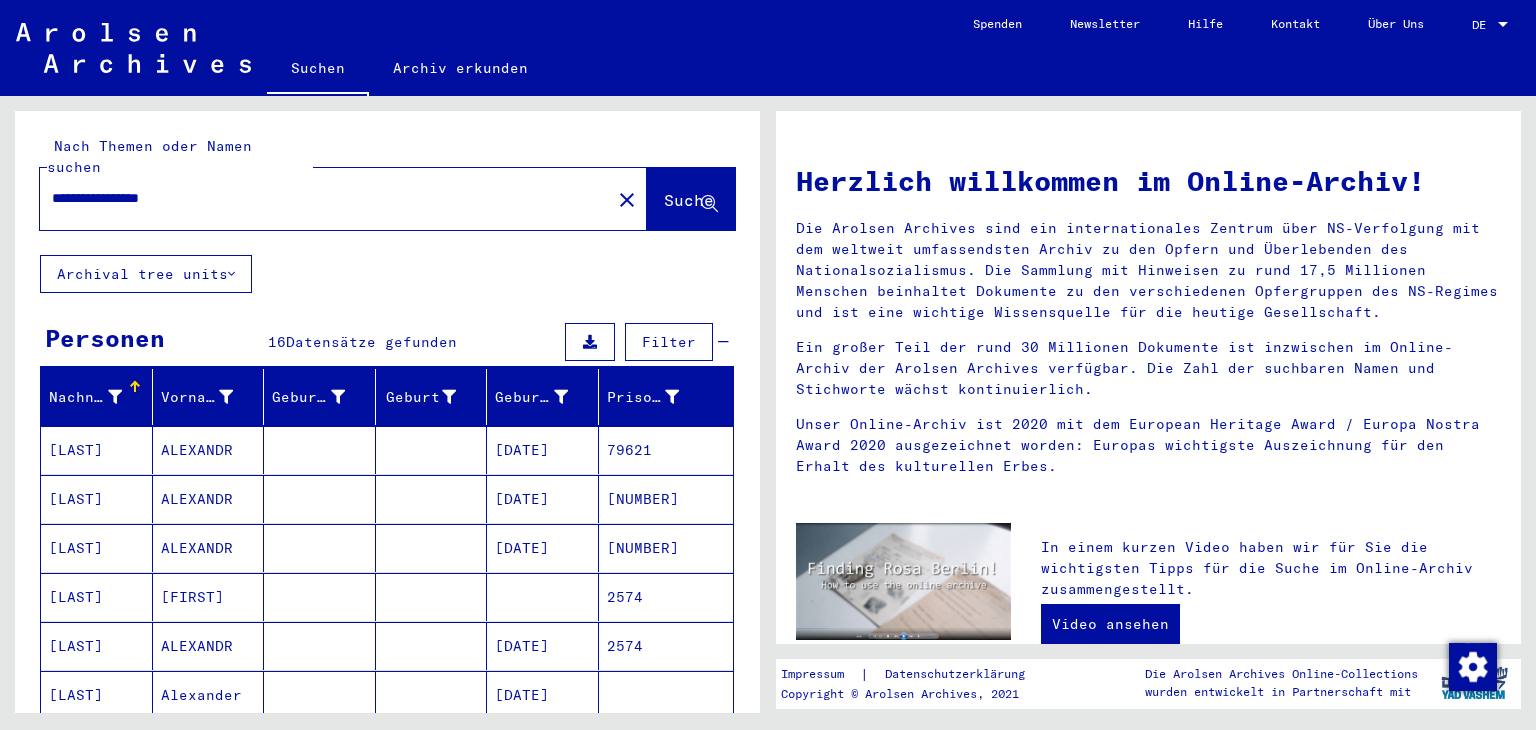 scroll, scrollTop: 0, scrollLeft: 0, axis: both 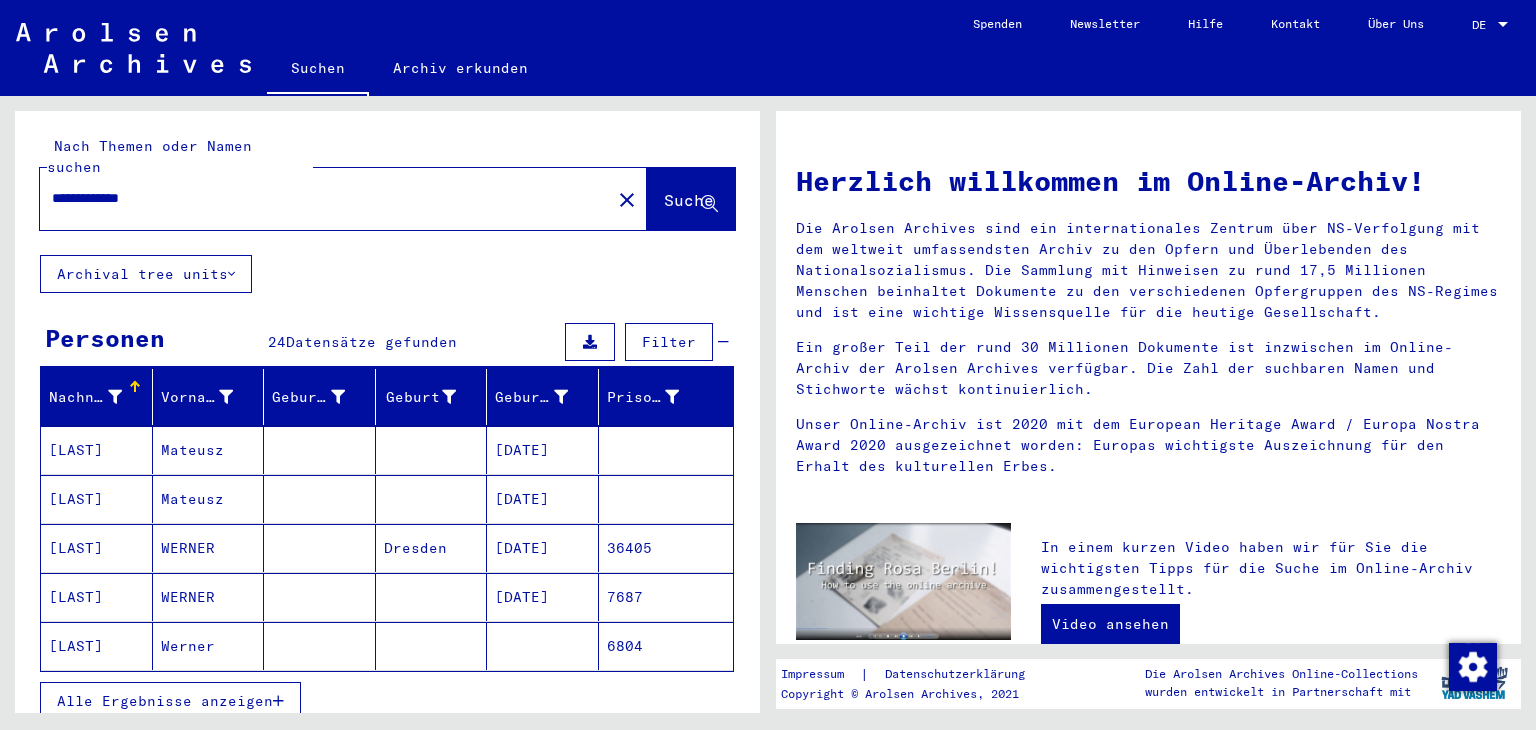 click on "[DATE]" at bounding box center [543, 597] 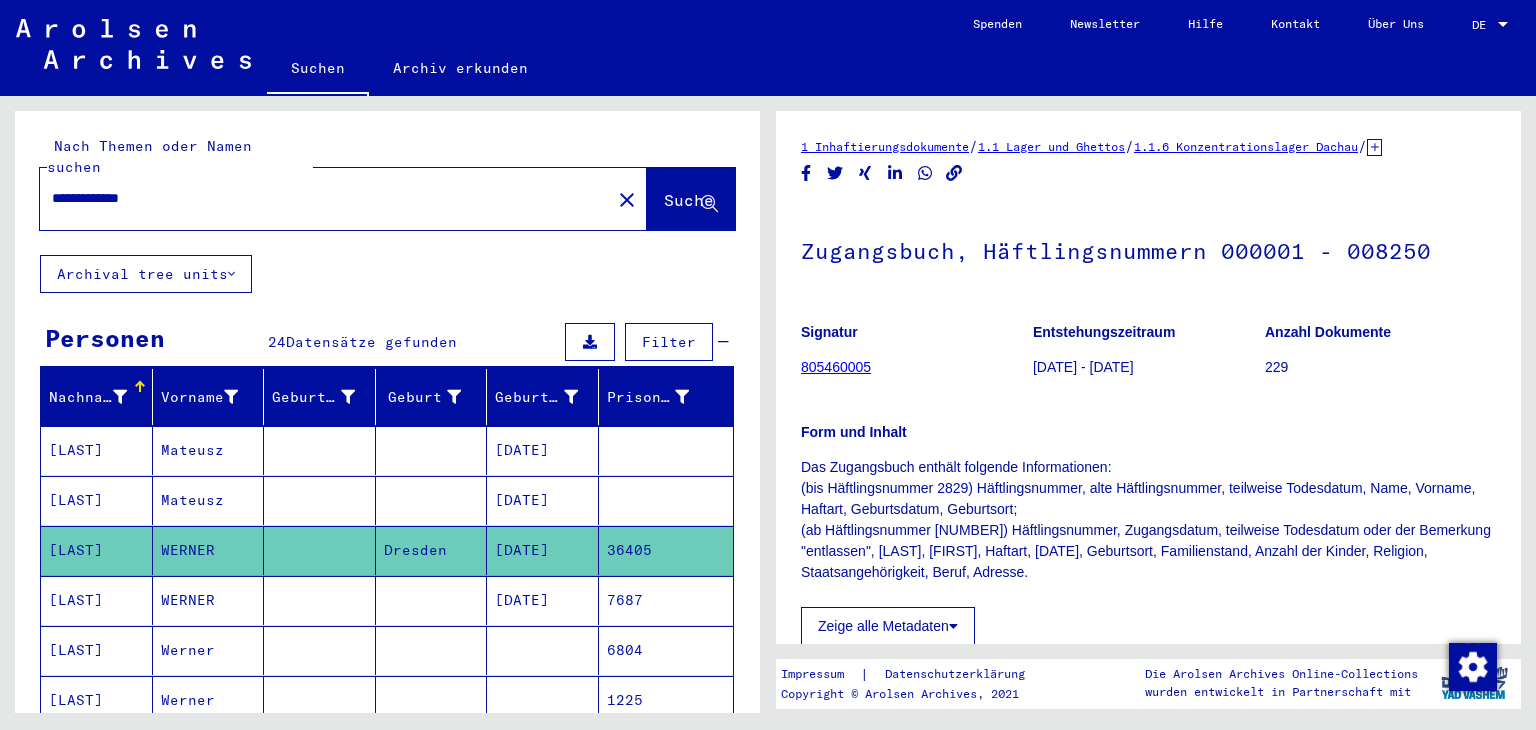 scroll, scrollTop: 100, scrollLeft: 0, axis: vertical 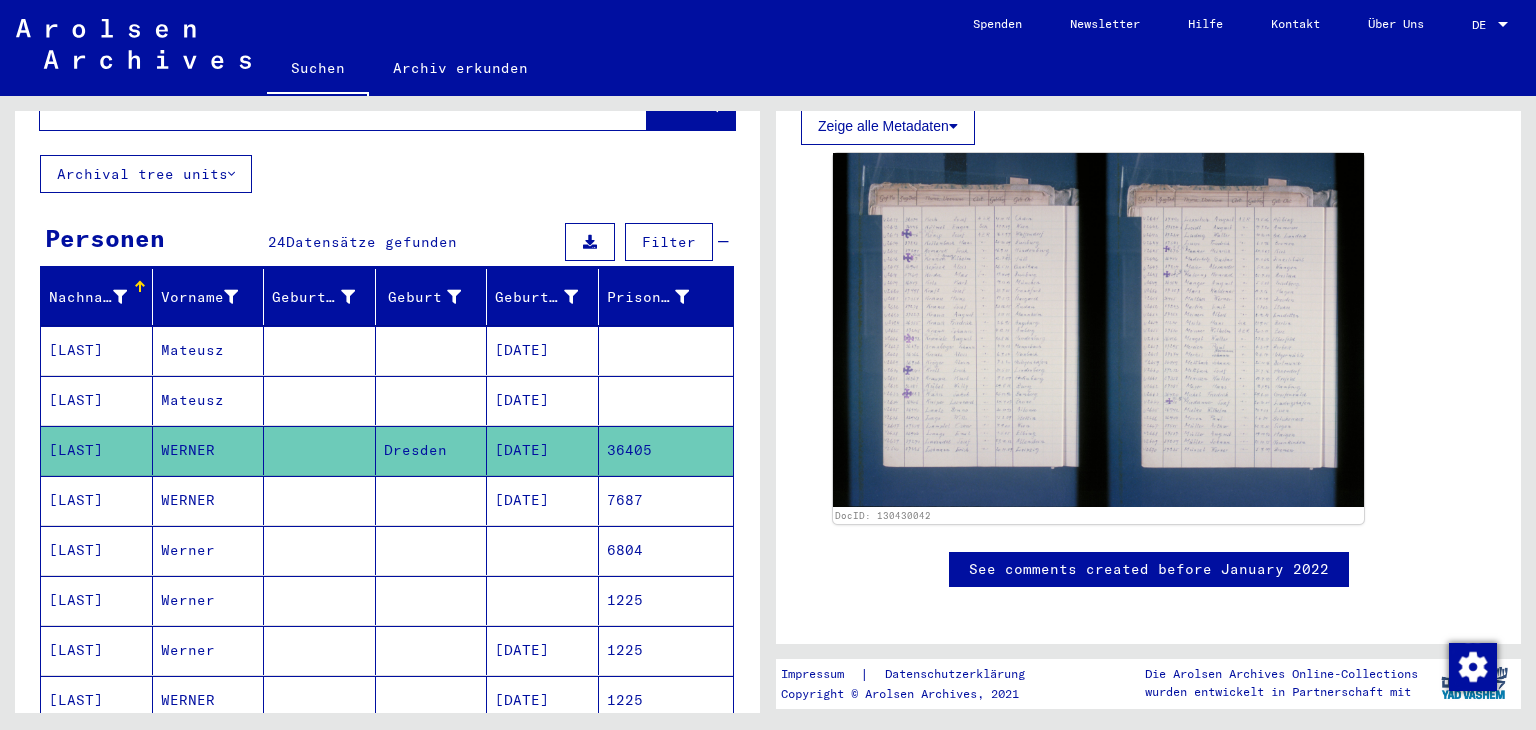 click on "7687" at bounding box center [666, 550] 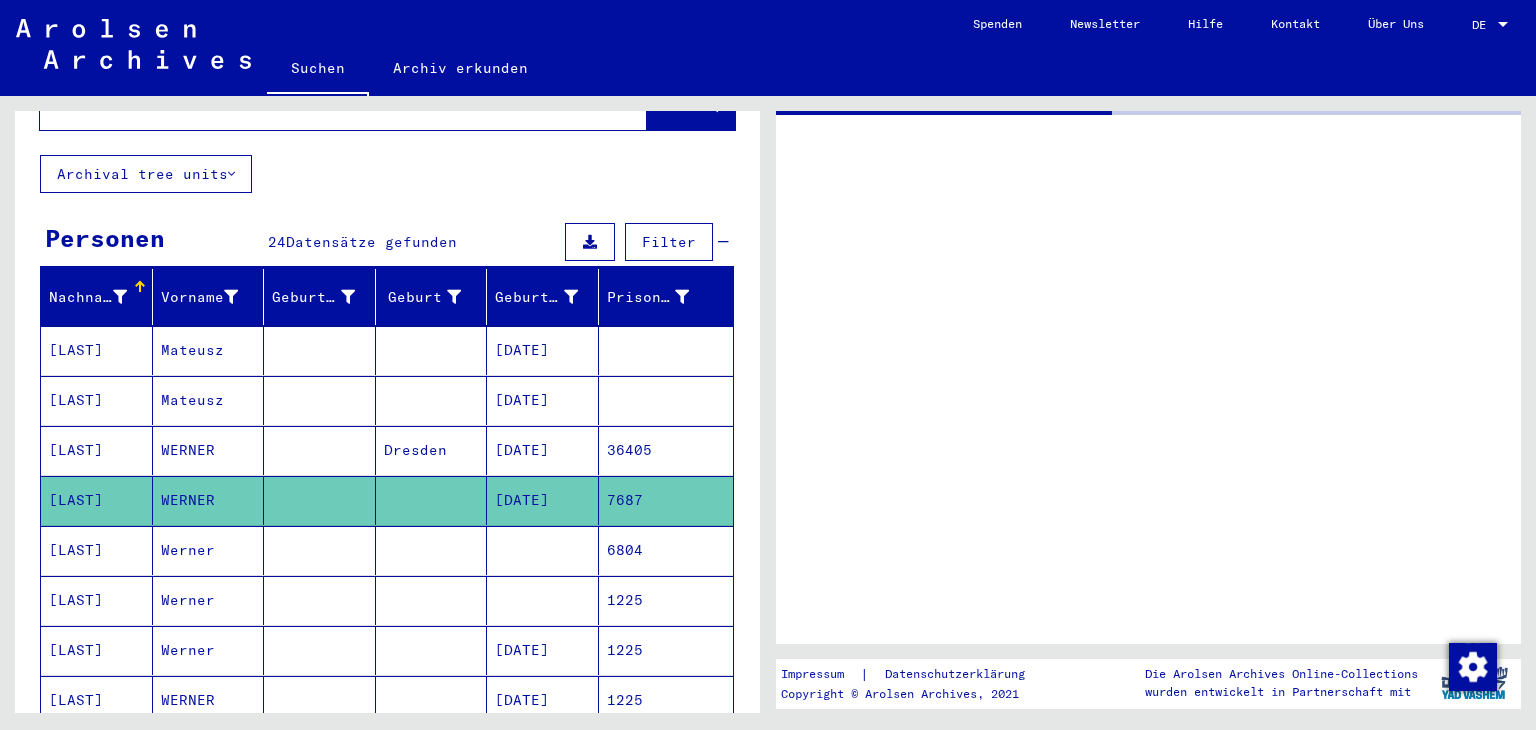 scroll, scrollTop: 0, scrollLeft: 0, axis: both 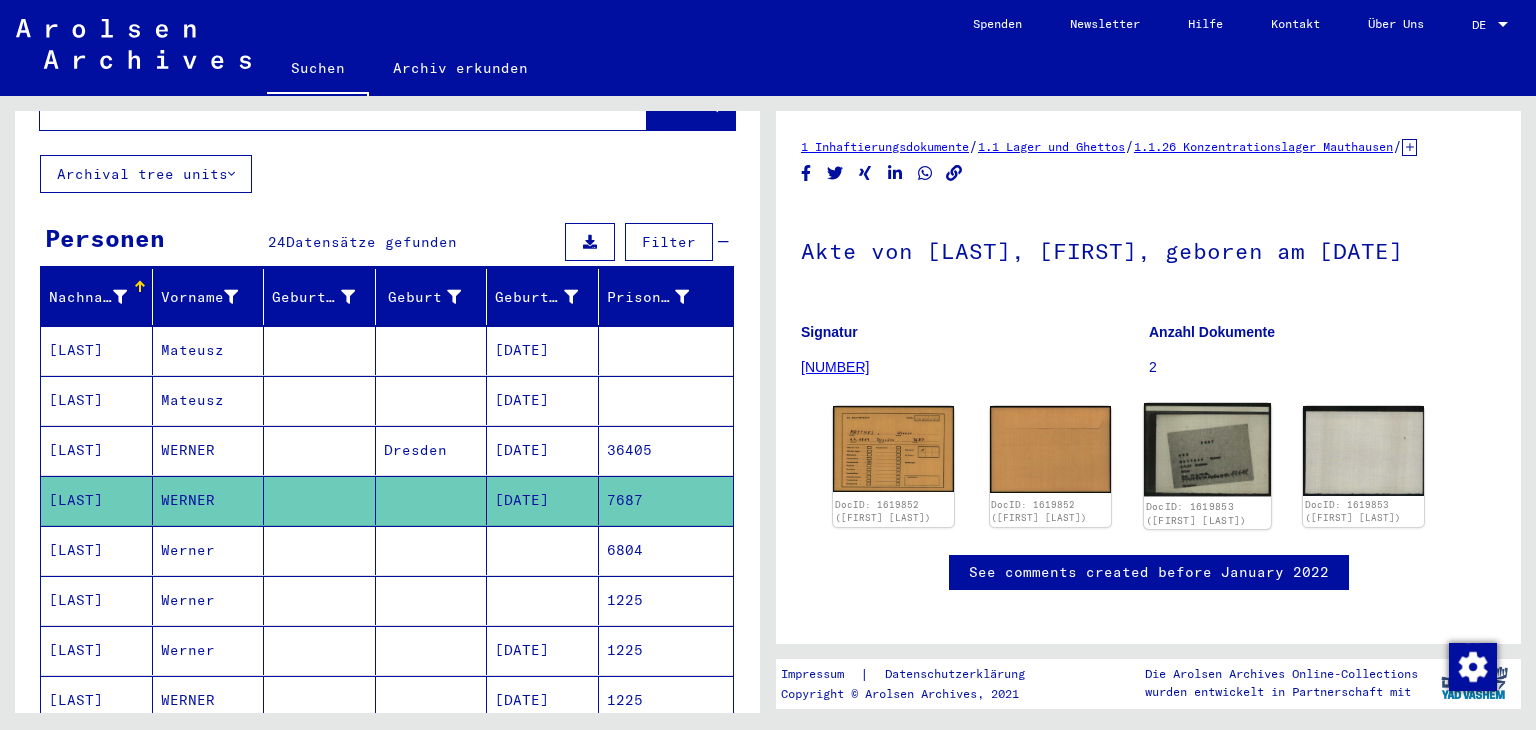 click 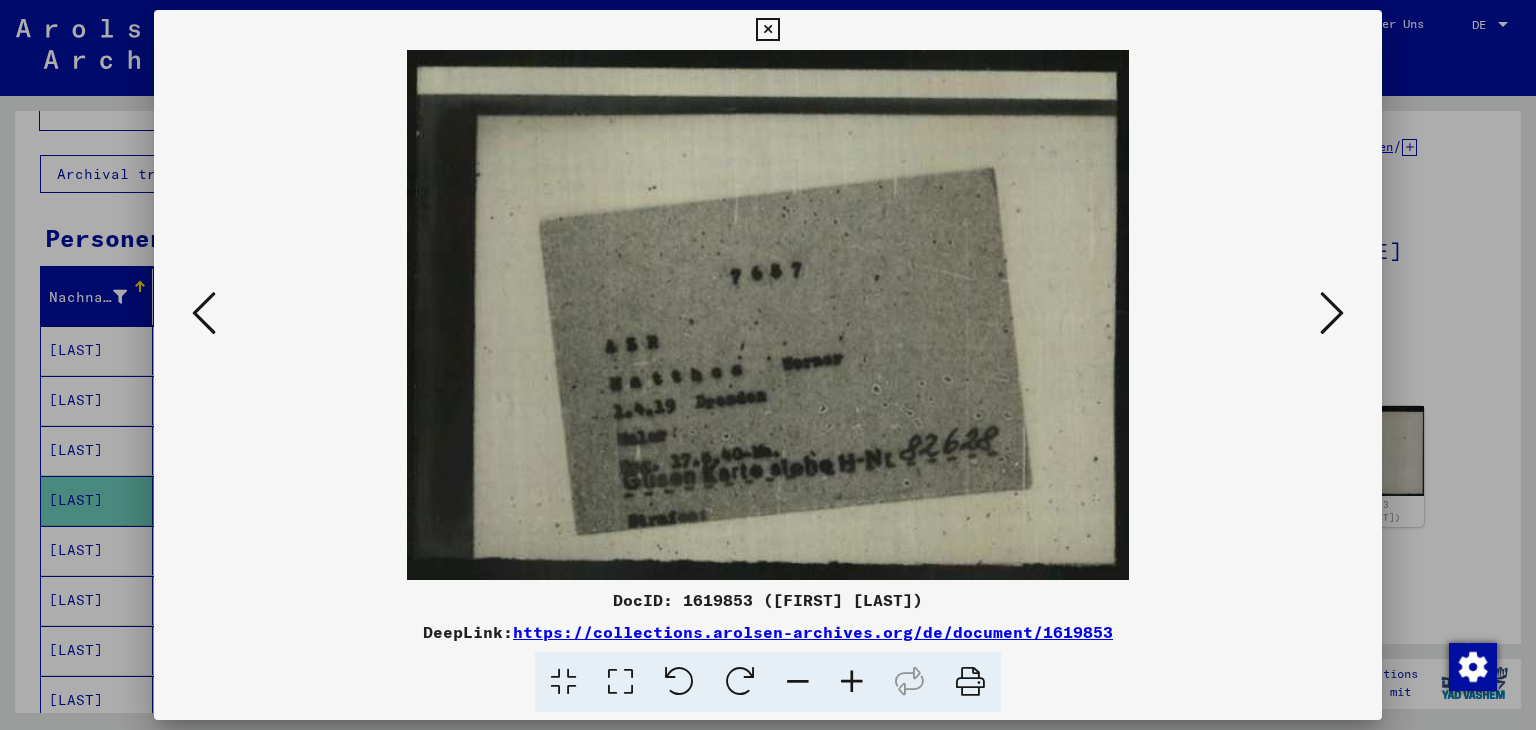 click at bounding box center (1332, 313) 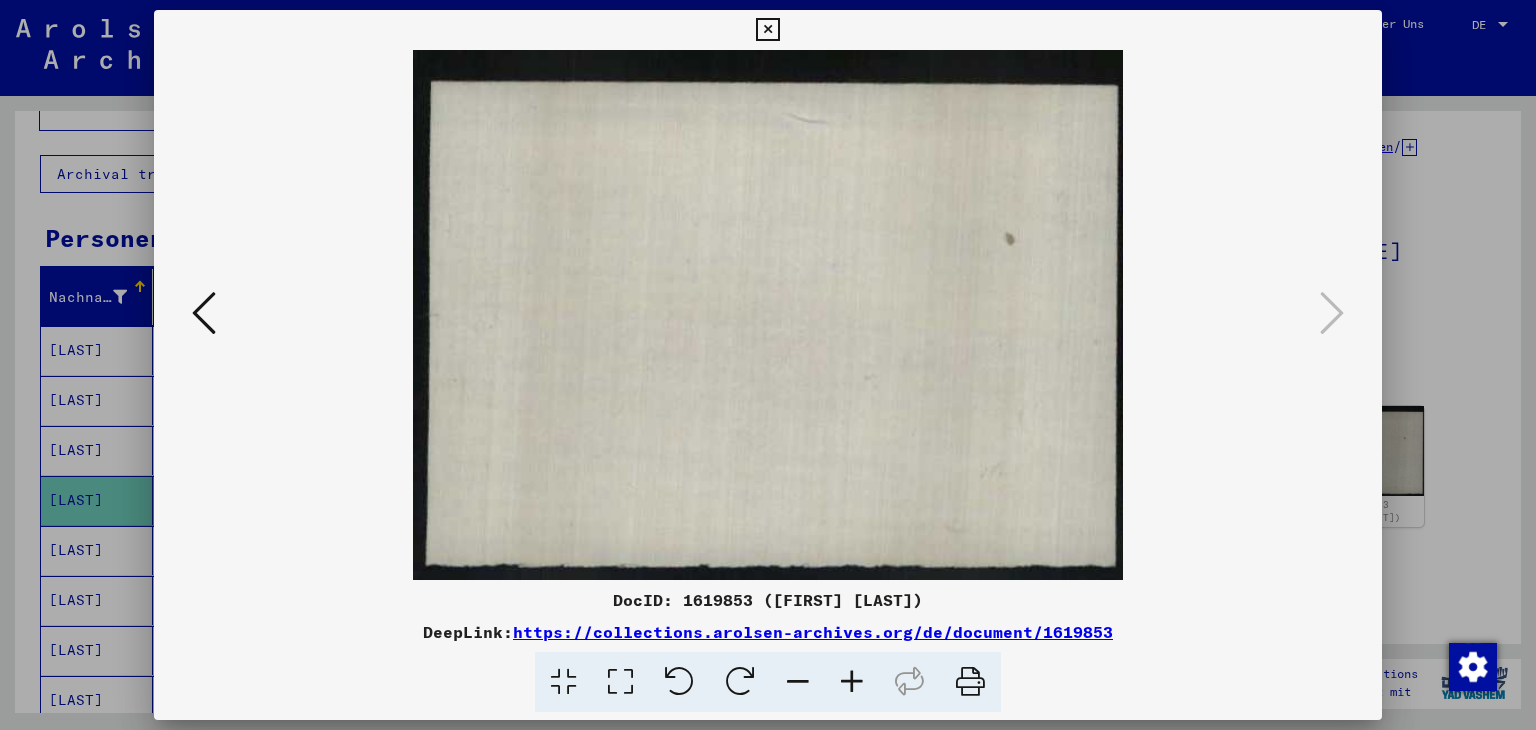 click at bounding box center (767, 30) 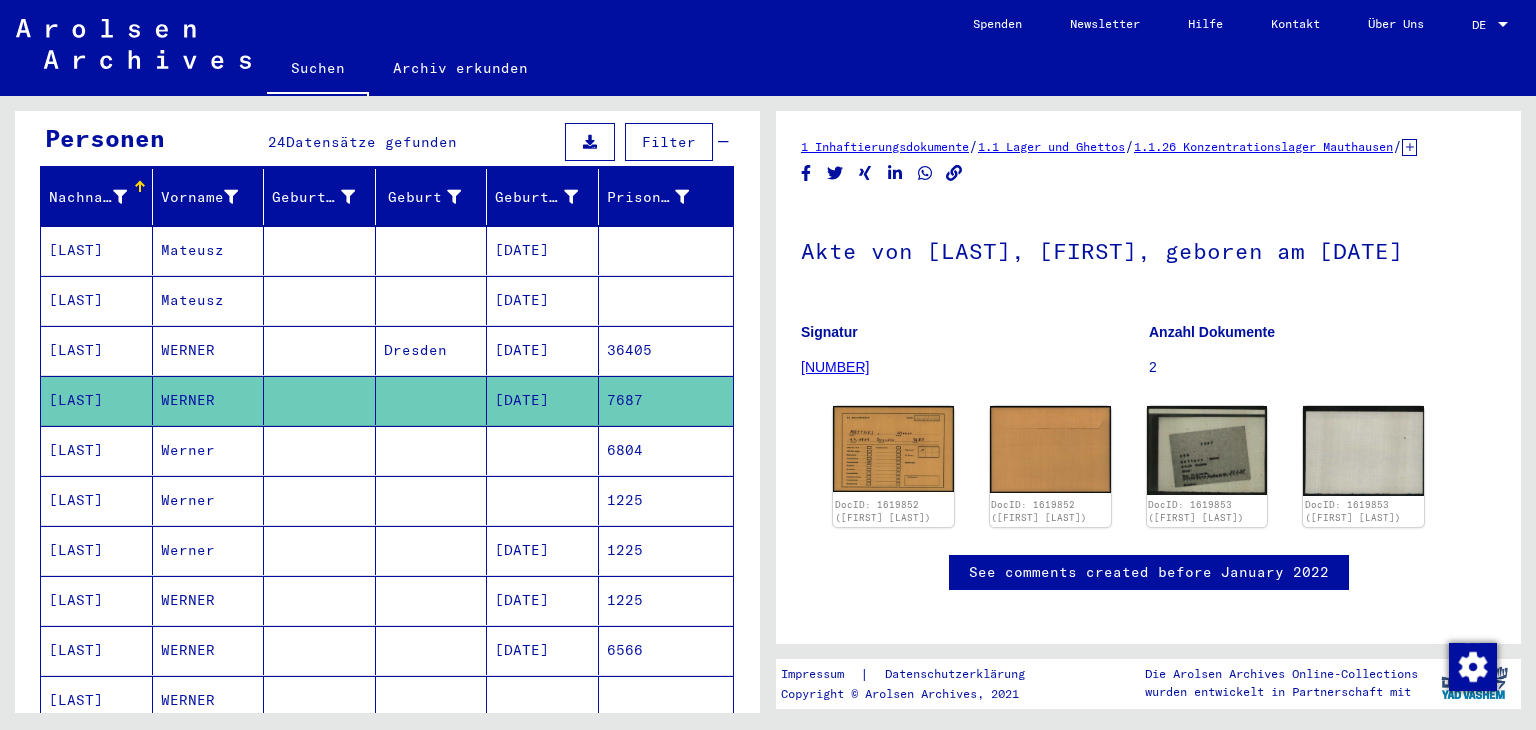scroll, scrollTop: 300, scrollLeft: 0, axis: vertical 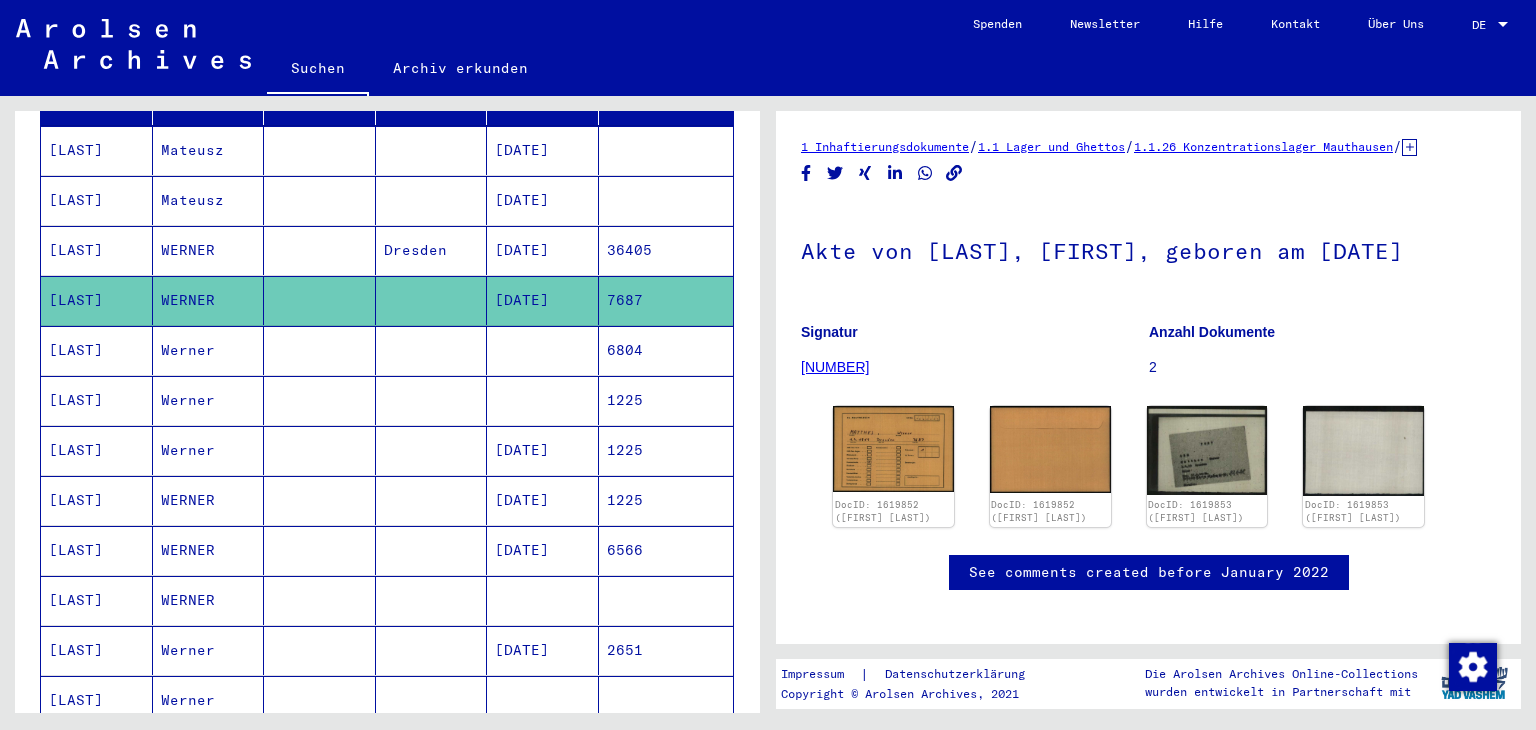 click on "[DATE]" at bounding box center (543, 600) 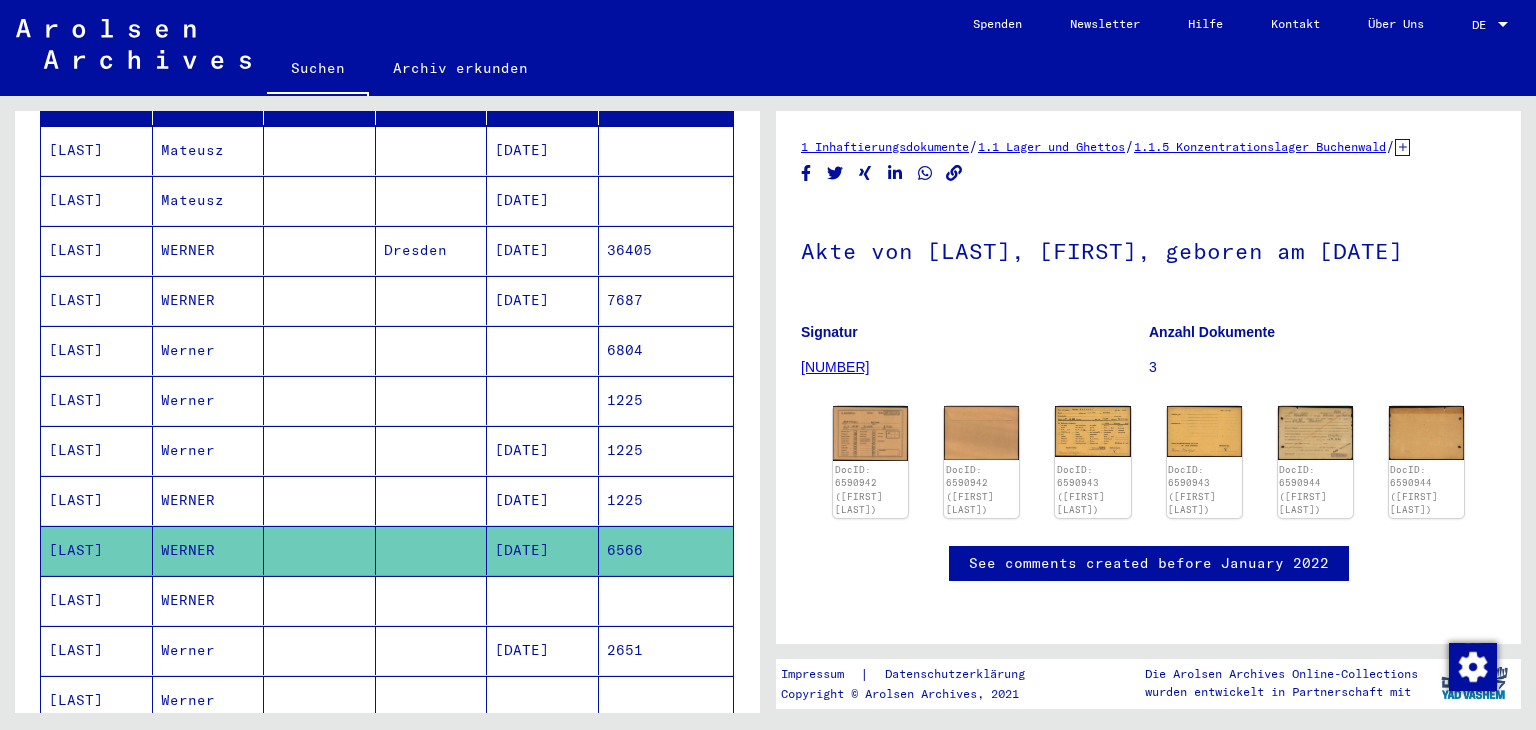 scroll, scrollTop: 0, scrollLeft: 0, axis: both 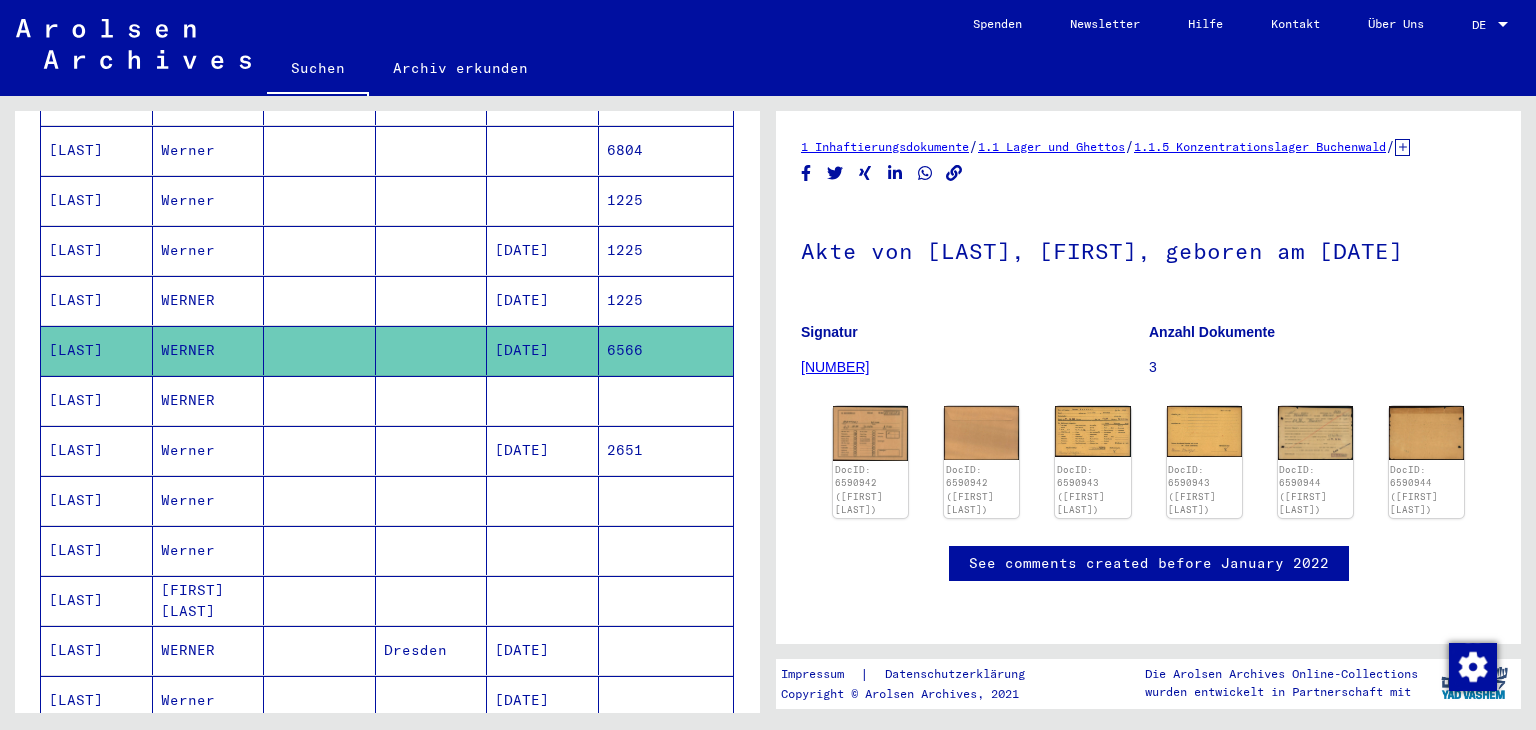click on "[DATE]" at bounding box center [543, 500] 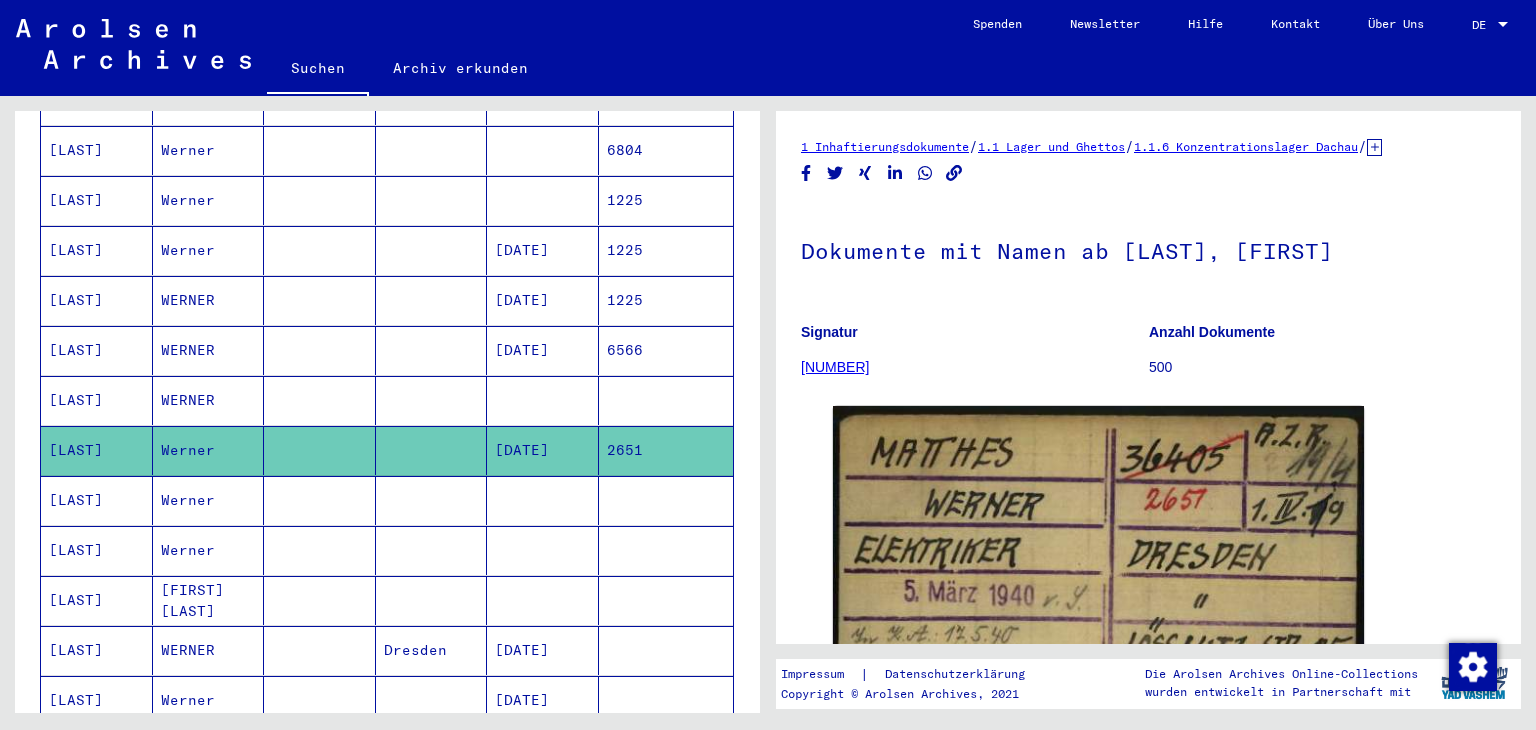 scroll, scrollTop: 0, scrollLeft: 0, axis: both 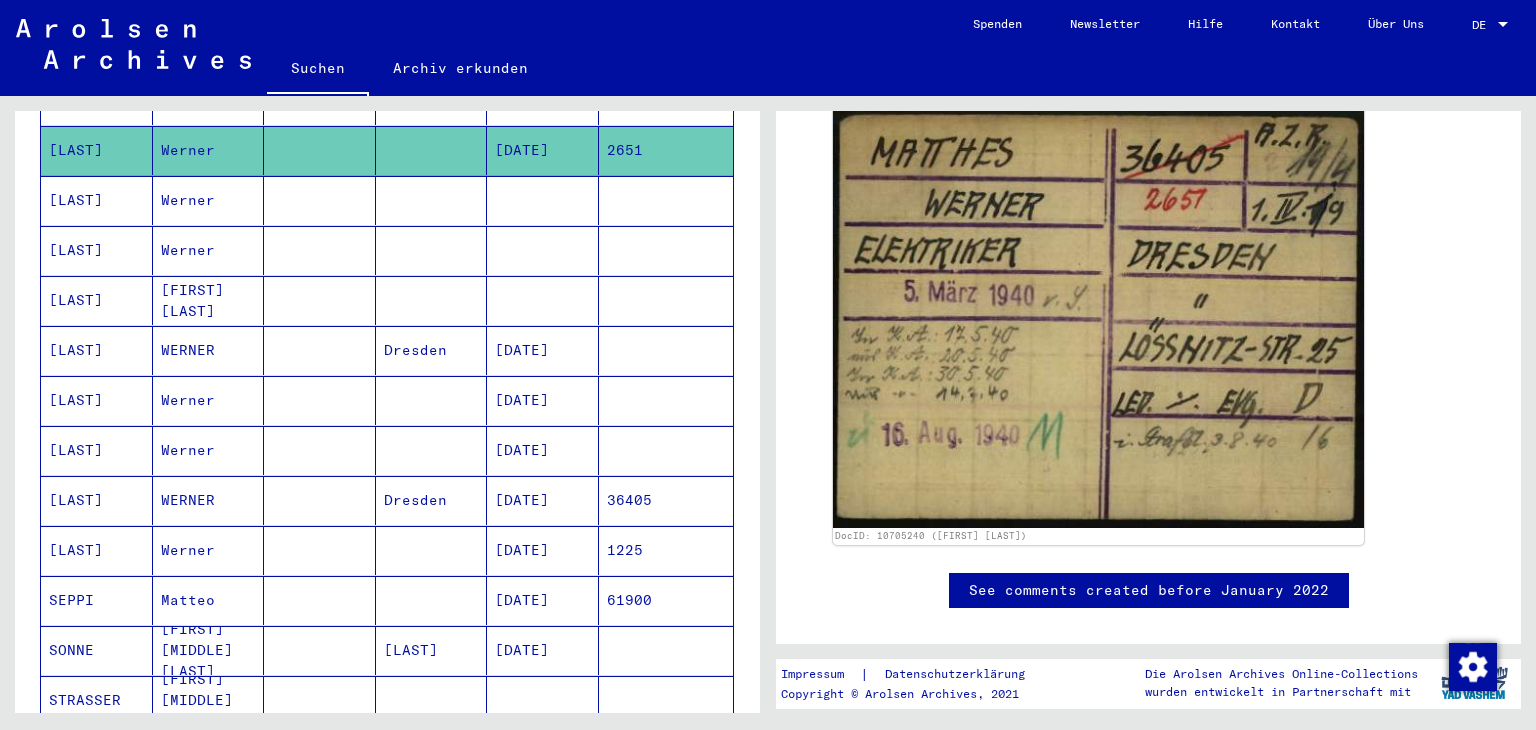 click on "[DATE]" at bounding box center [543, 550] 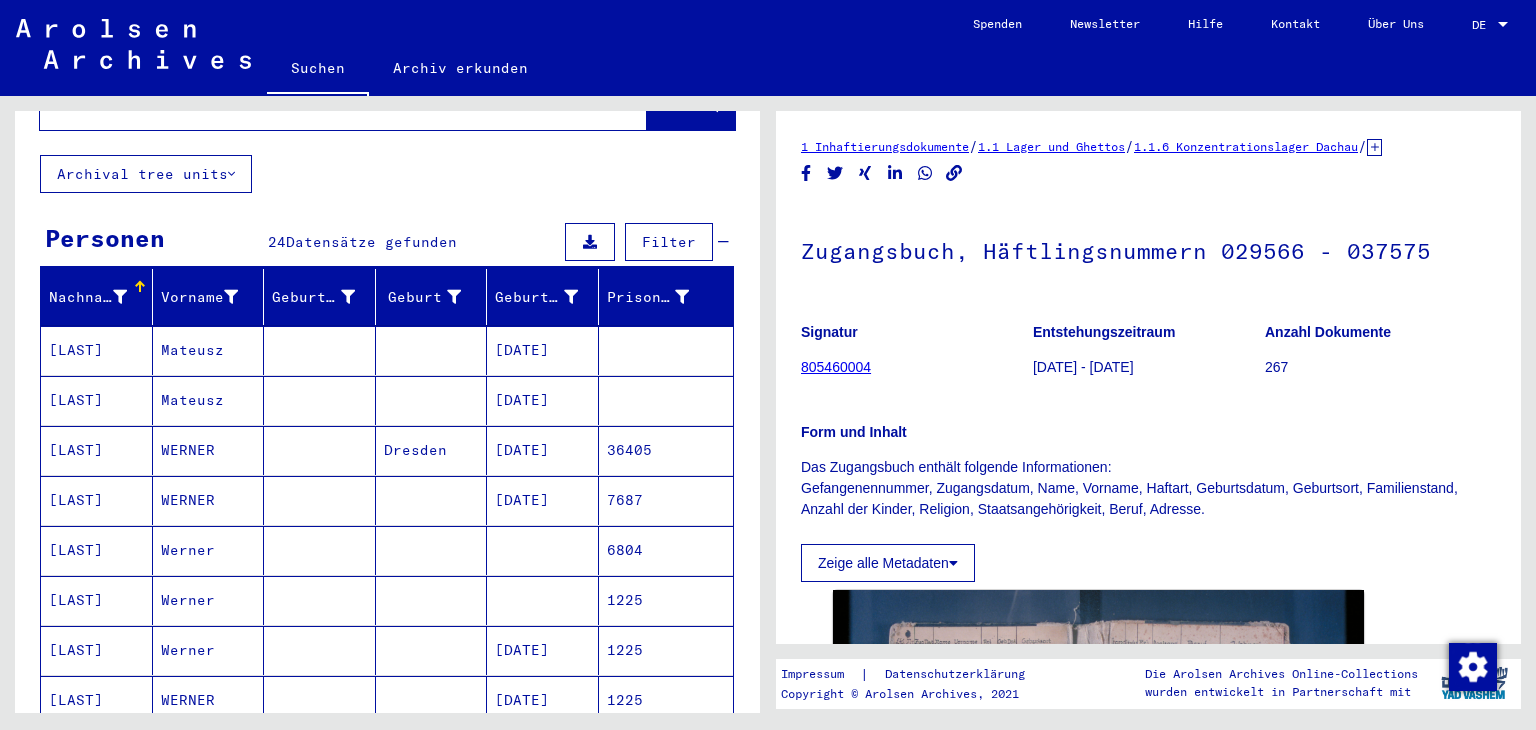 scroll, scrollTop: 0, scrollLeft: 0, axis: both 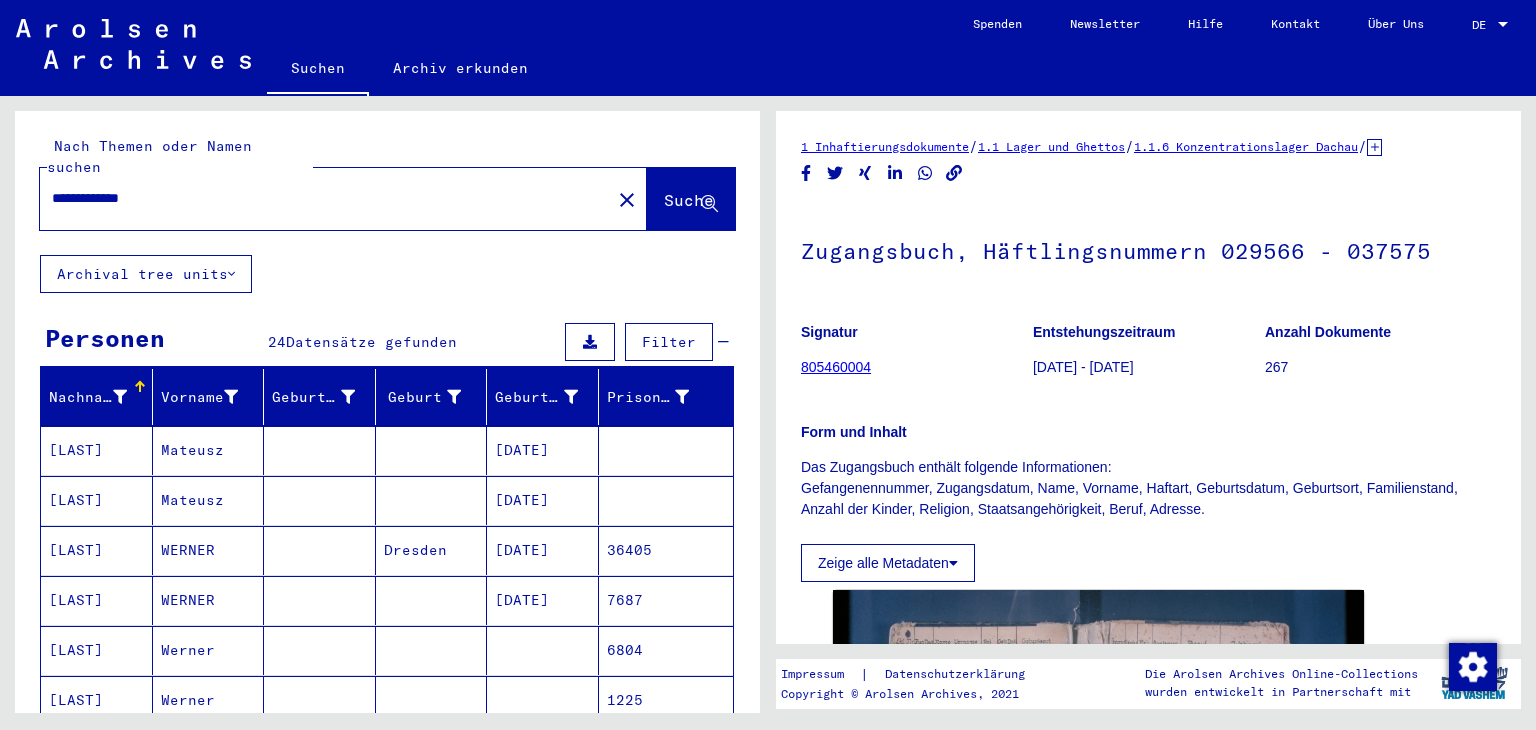 click on "**********" at bounding box center (325, 198) 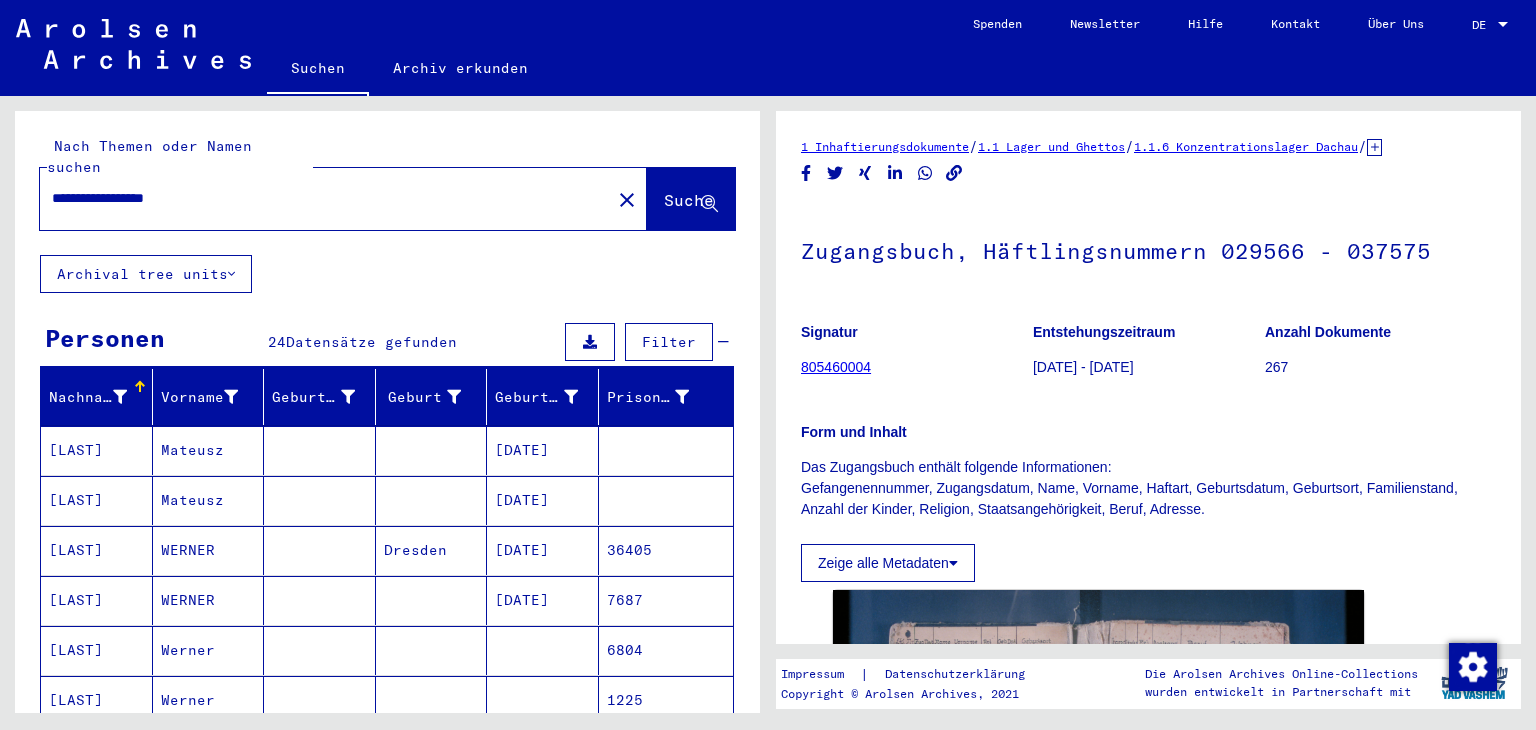 type on "**********" 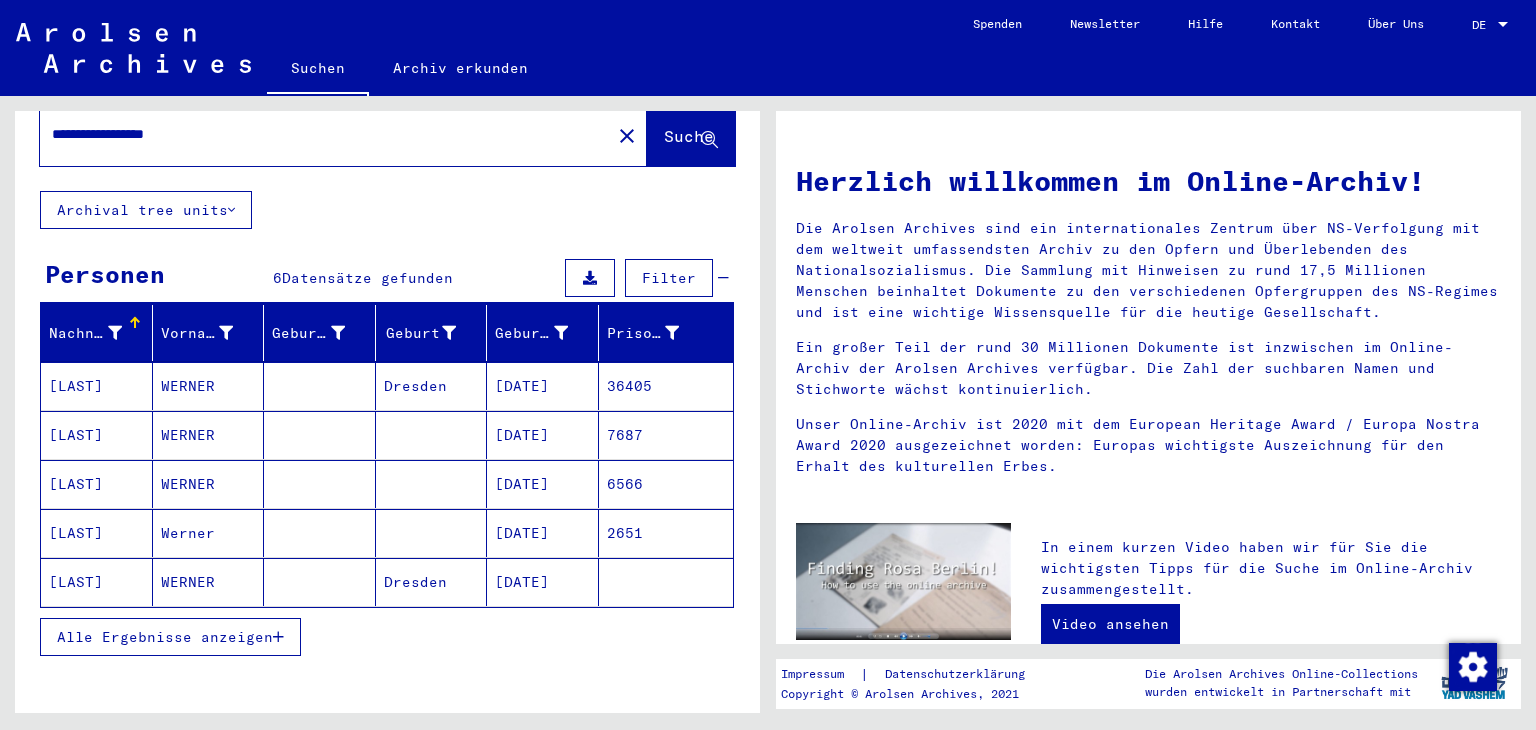 scroll, scrollTop: 100, scrollLeft: 0, axis: vertical 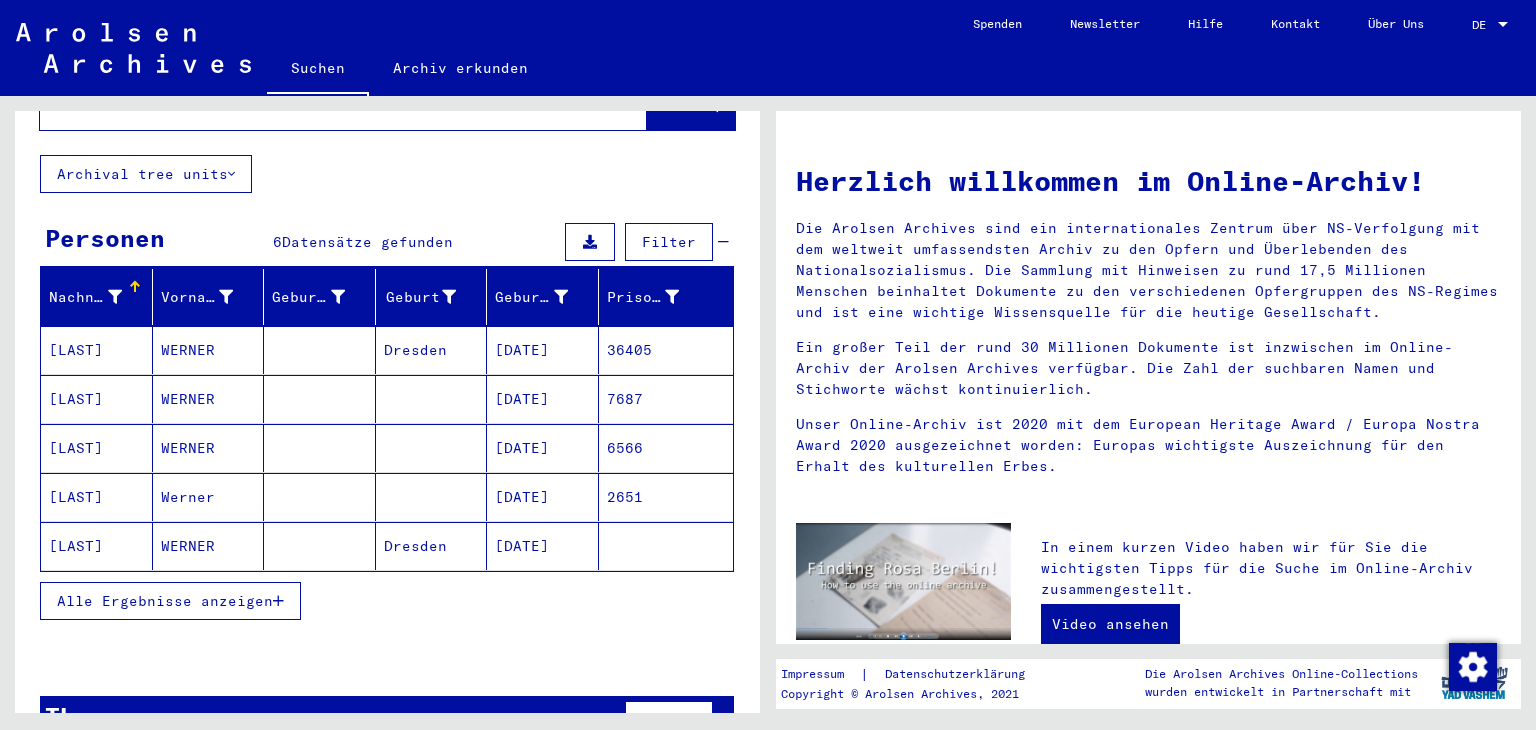 click on "[DATE]" at bounding box center (543, 399) 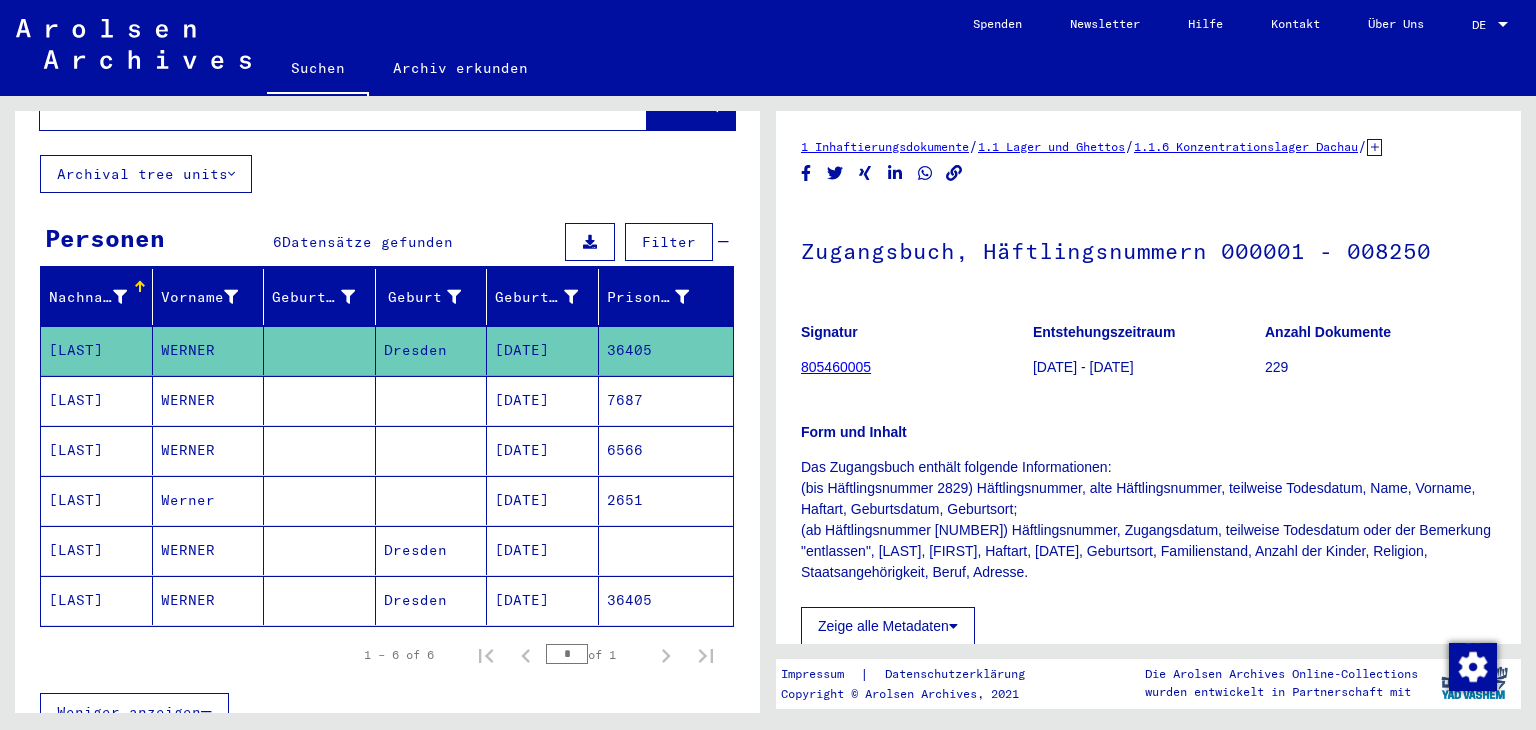 scroll, scrollTop: 0, scrollLeft: 0, axis: both 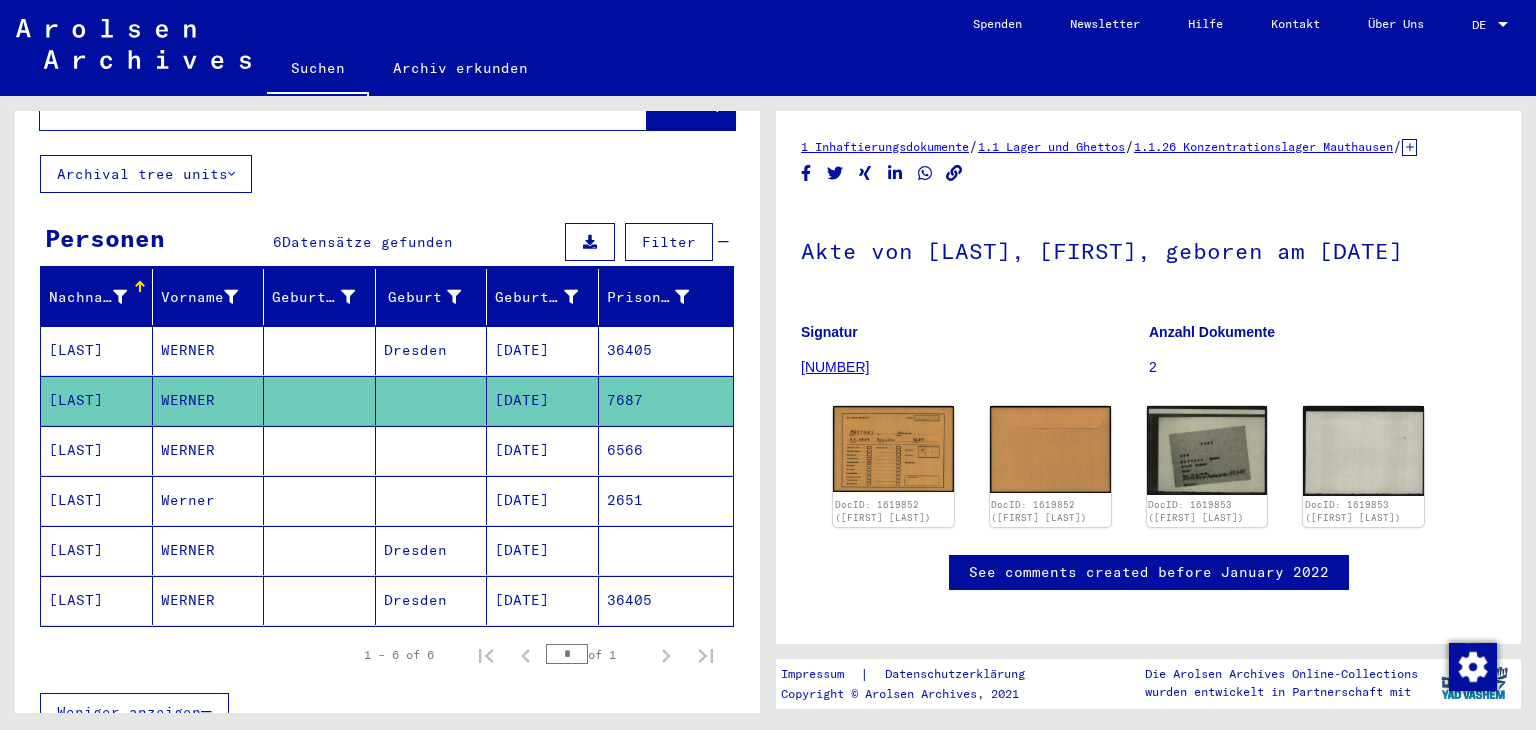 click on "[DATE]" at bounding box center [543, 500] 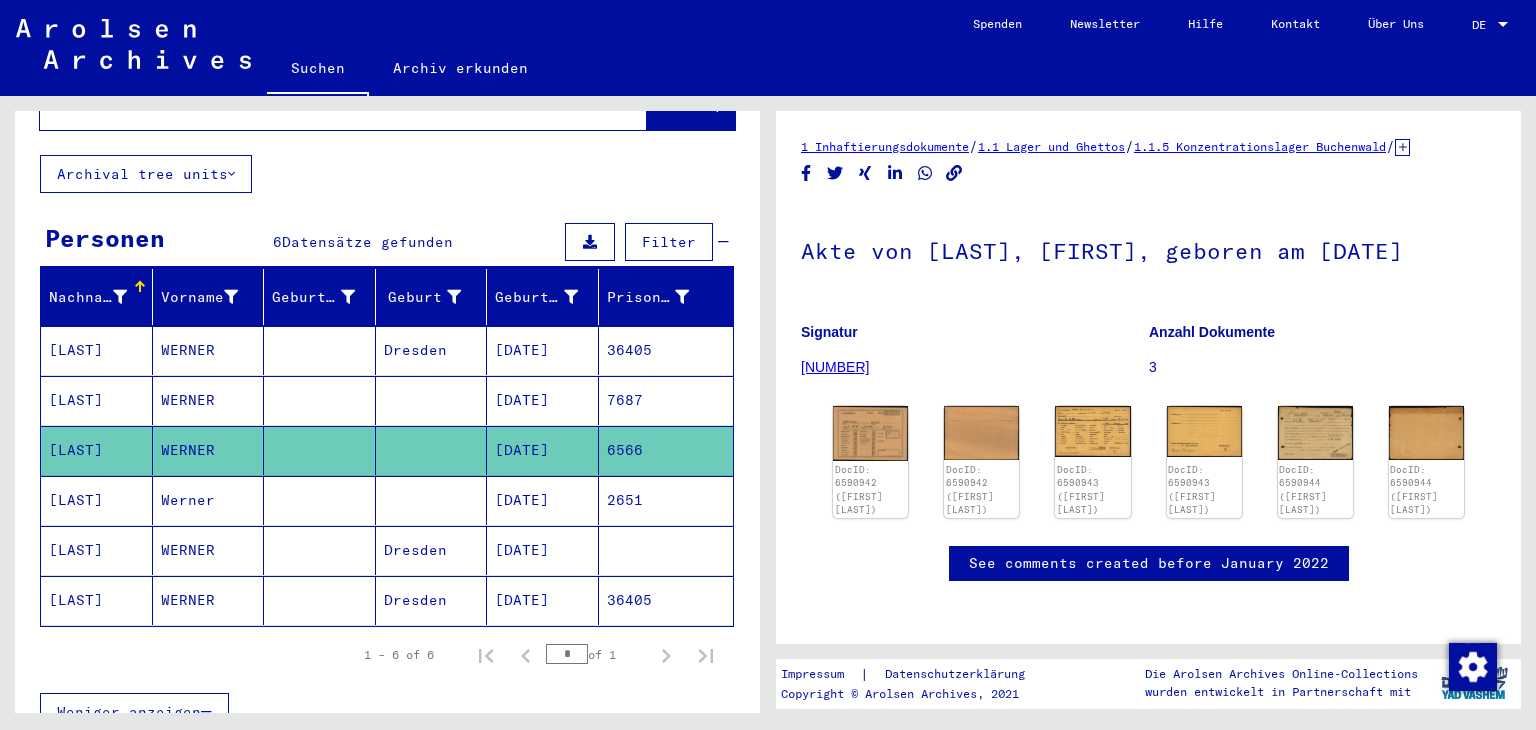 scroll, scrollTop: 0, scrollLeft: 0, axis: both 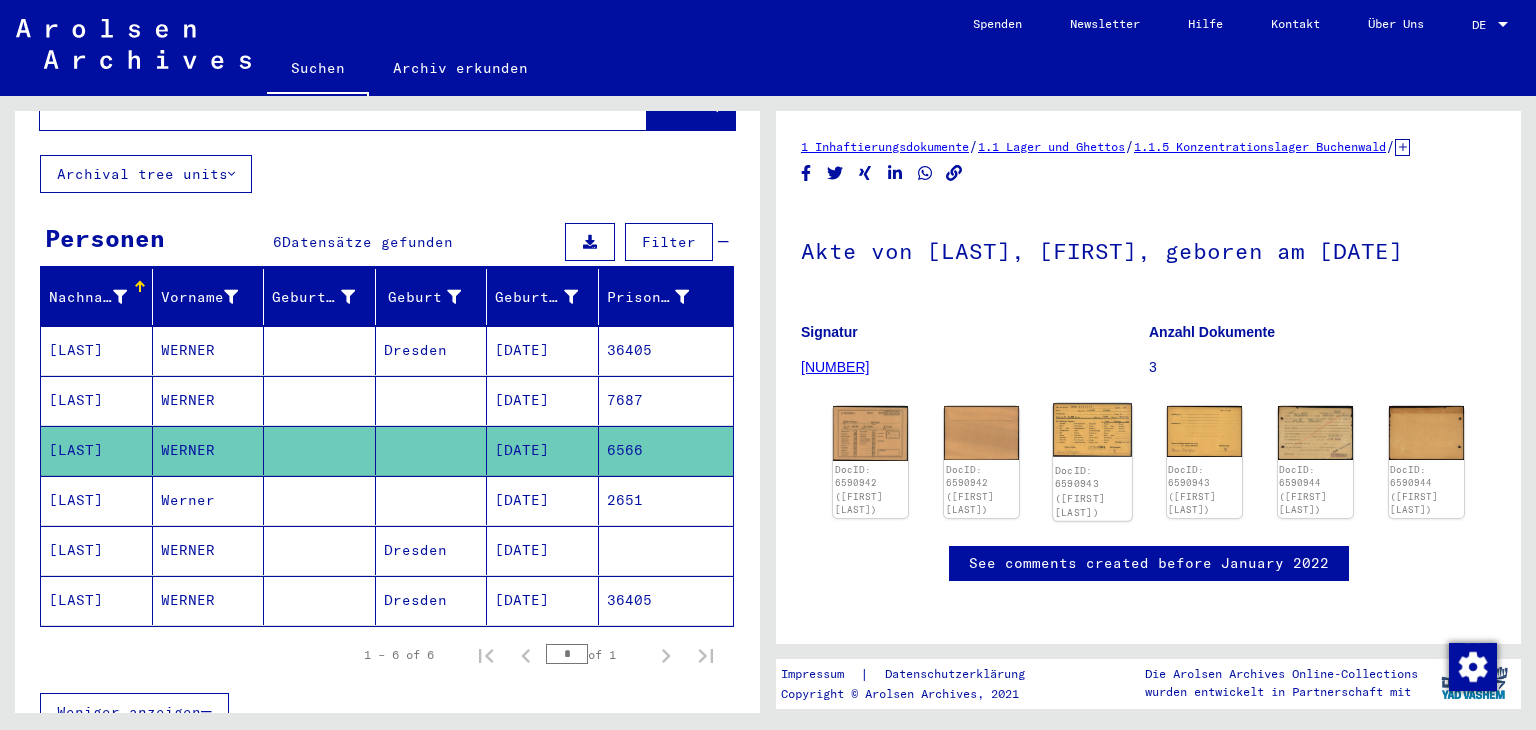 click 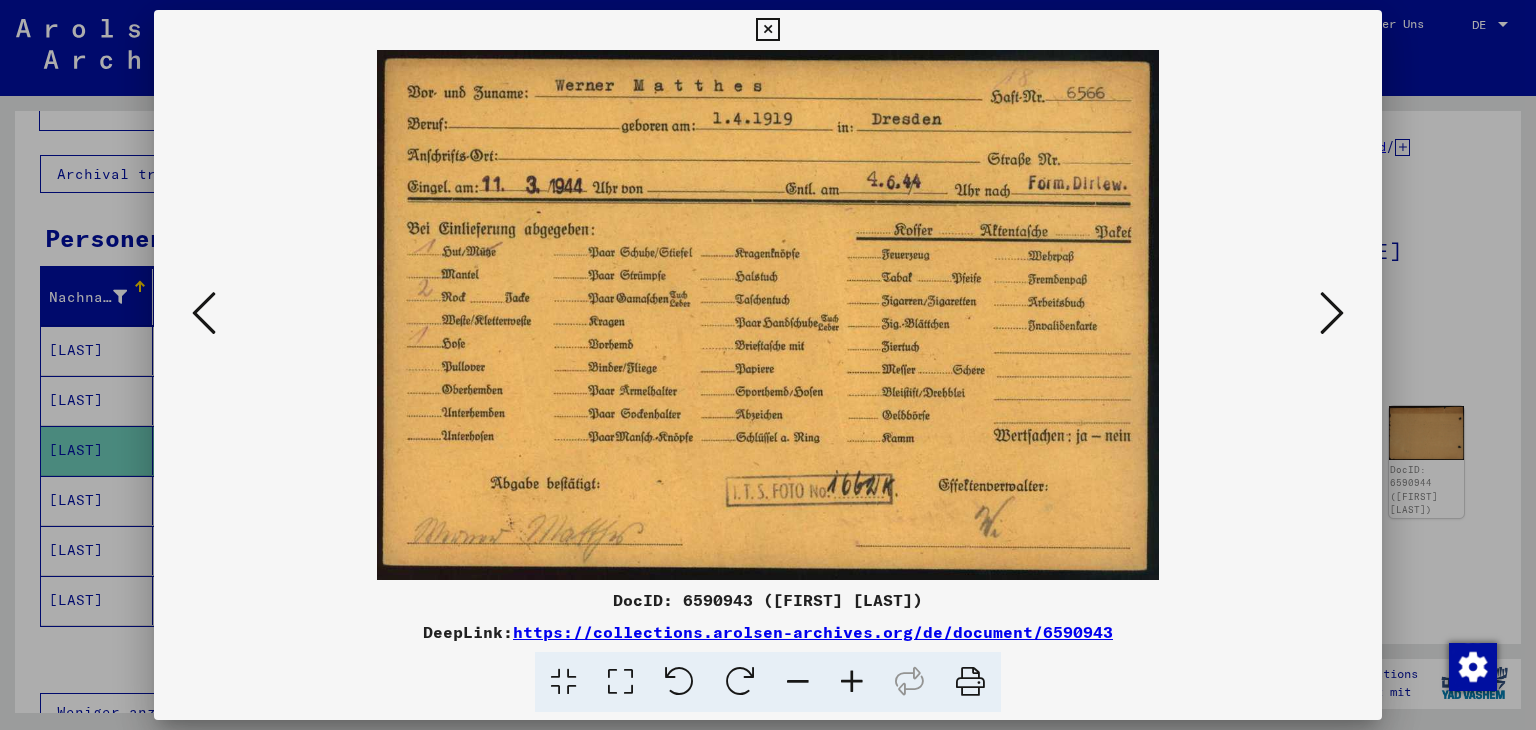 click at bounding box center [1332, 313] 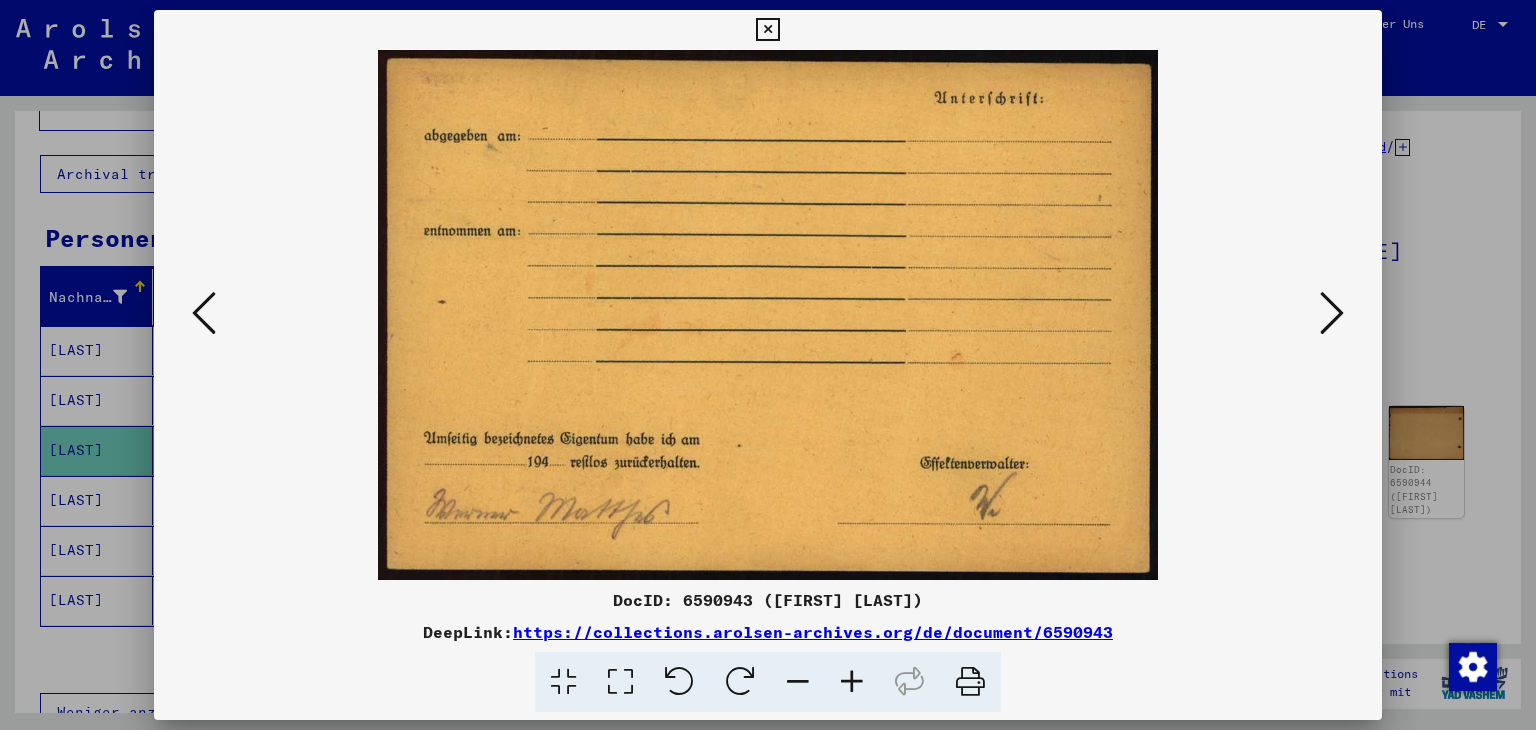 click at bounding box center (1332, 313) 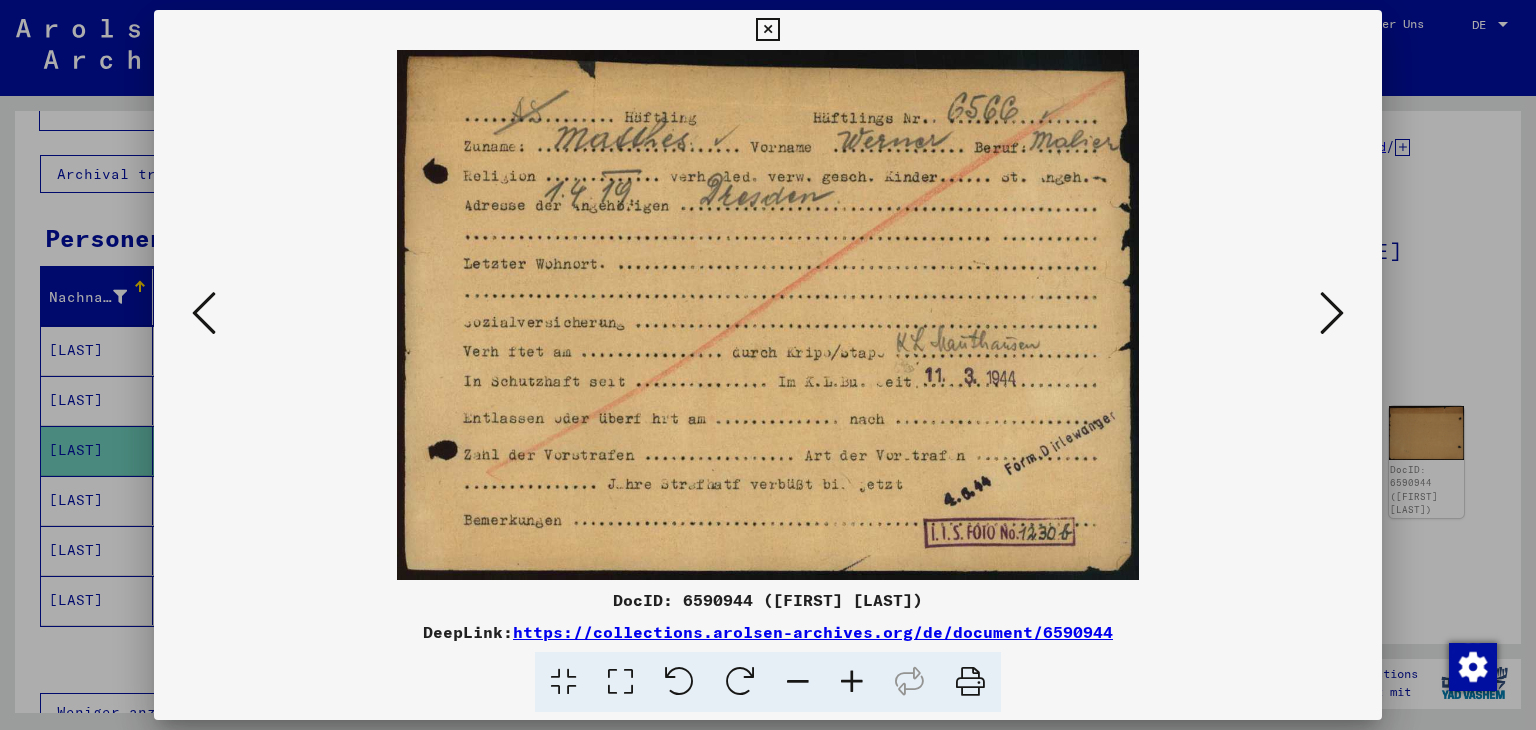 click at bounding box center [1332, 313] 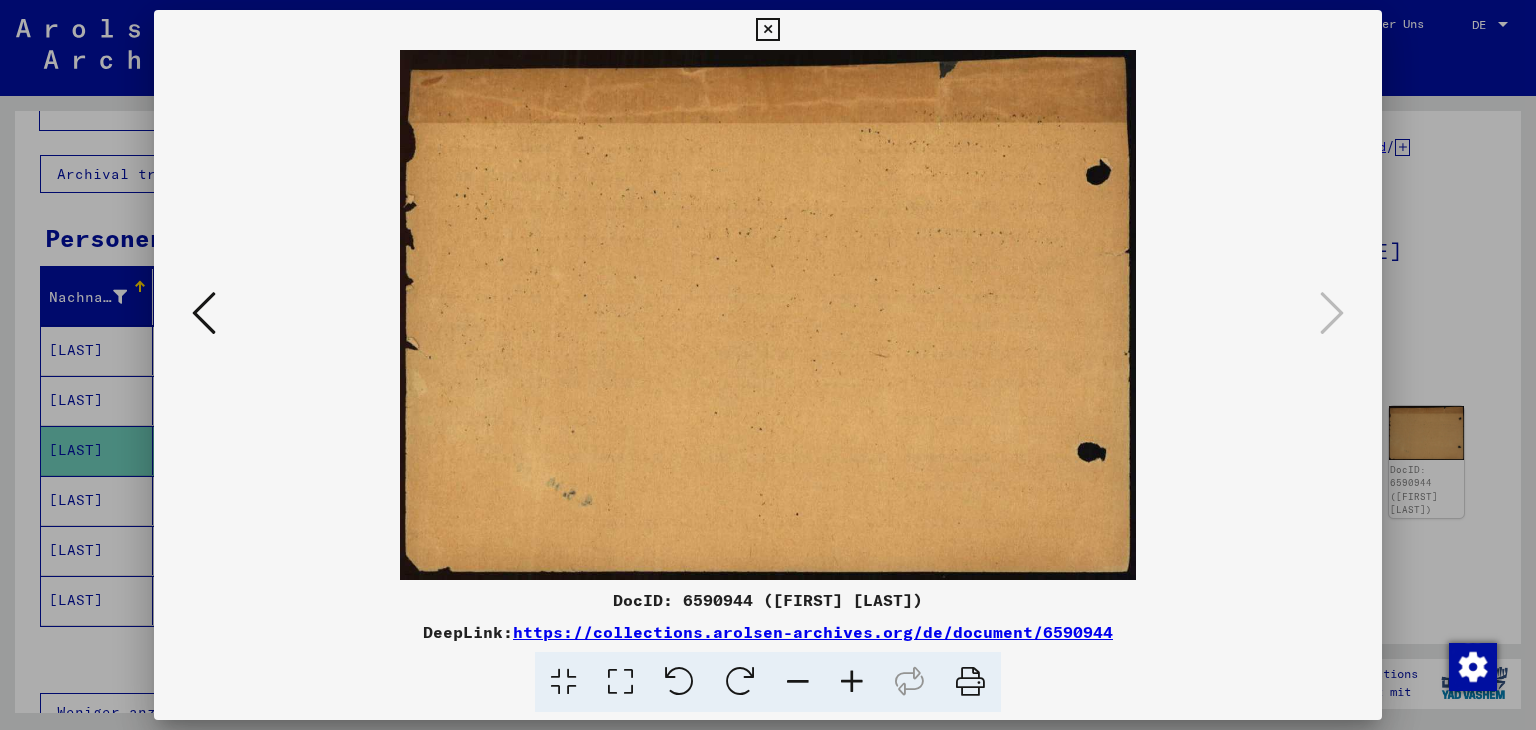 click at bounding box center [204, 313] 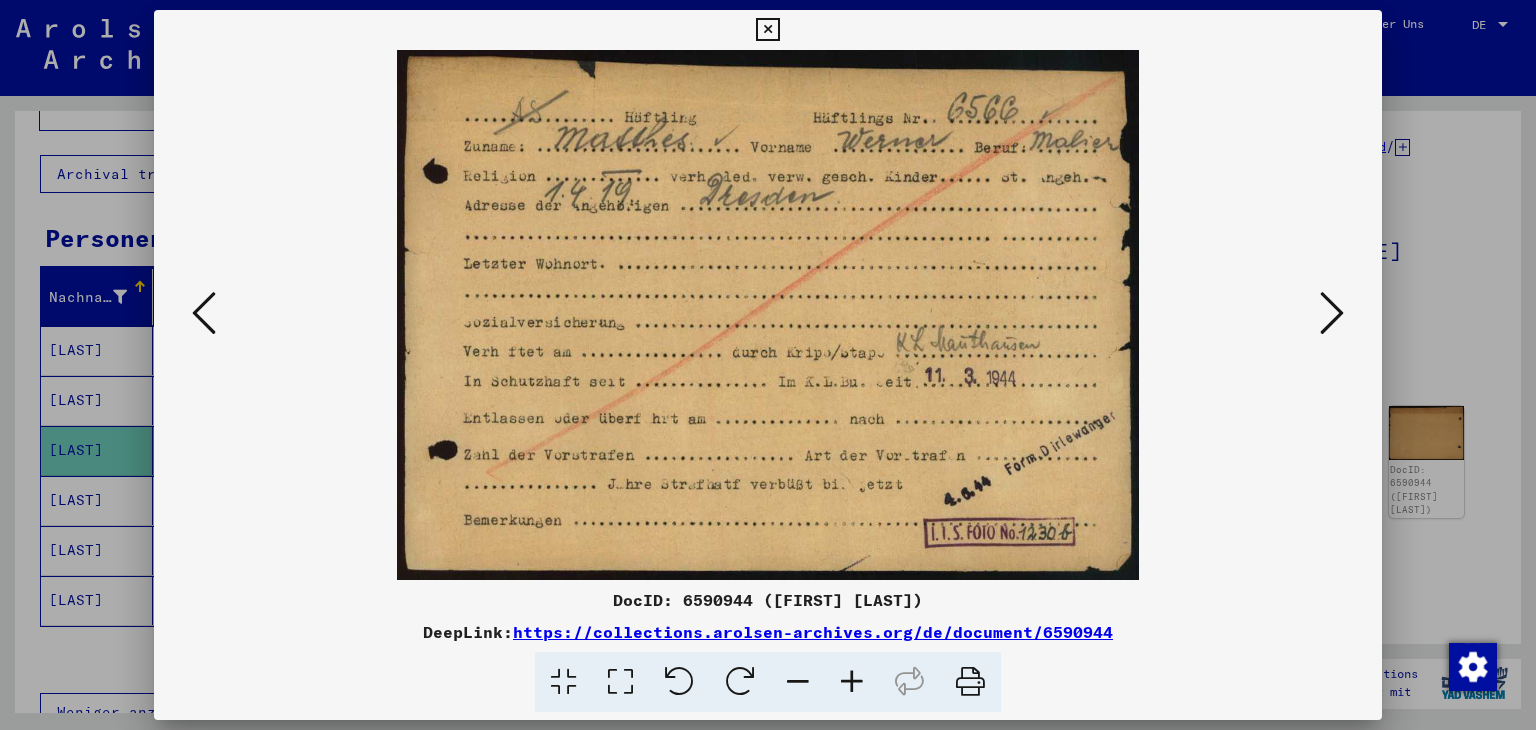 click at bounding box center [1332, 313] 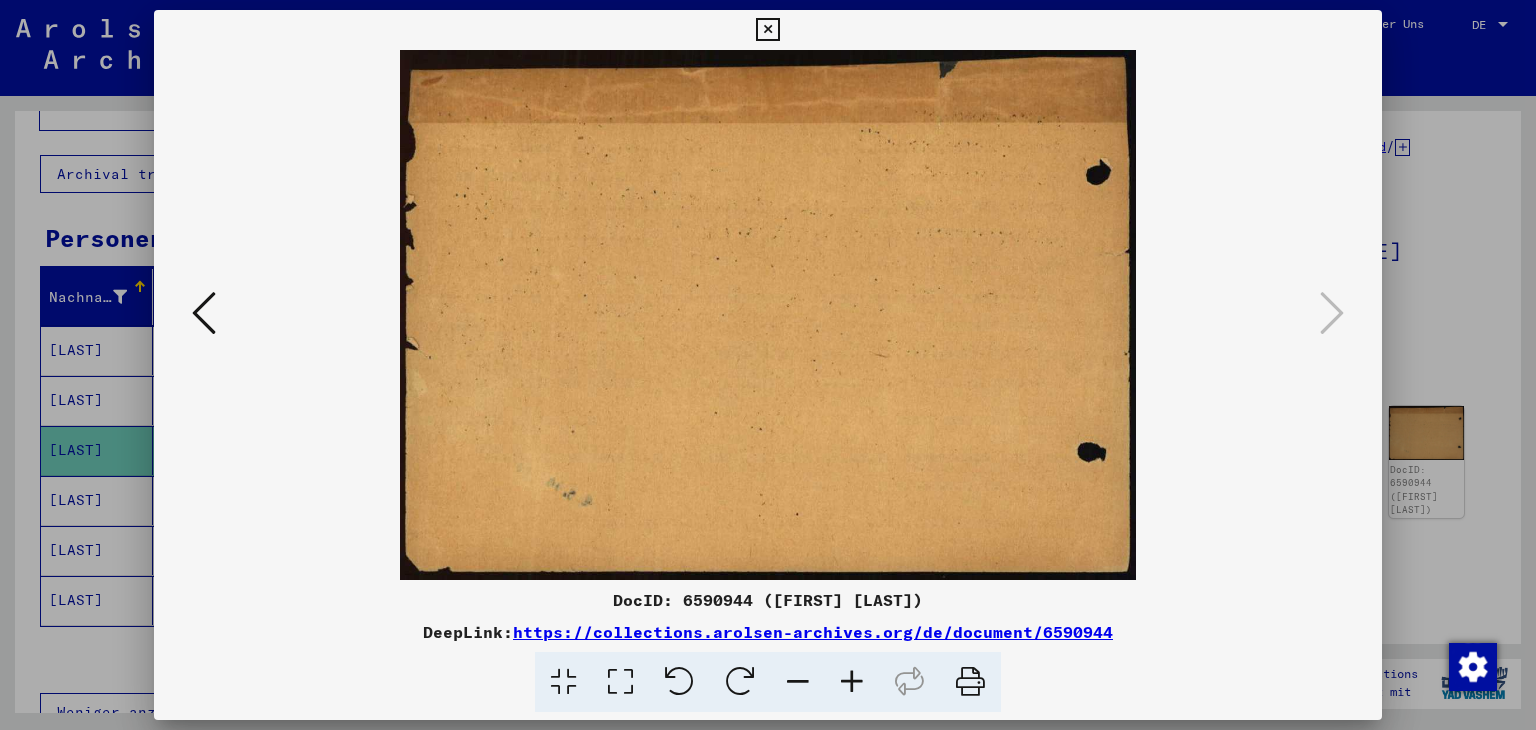 click at bounding box center (767, 30) 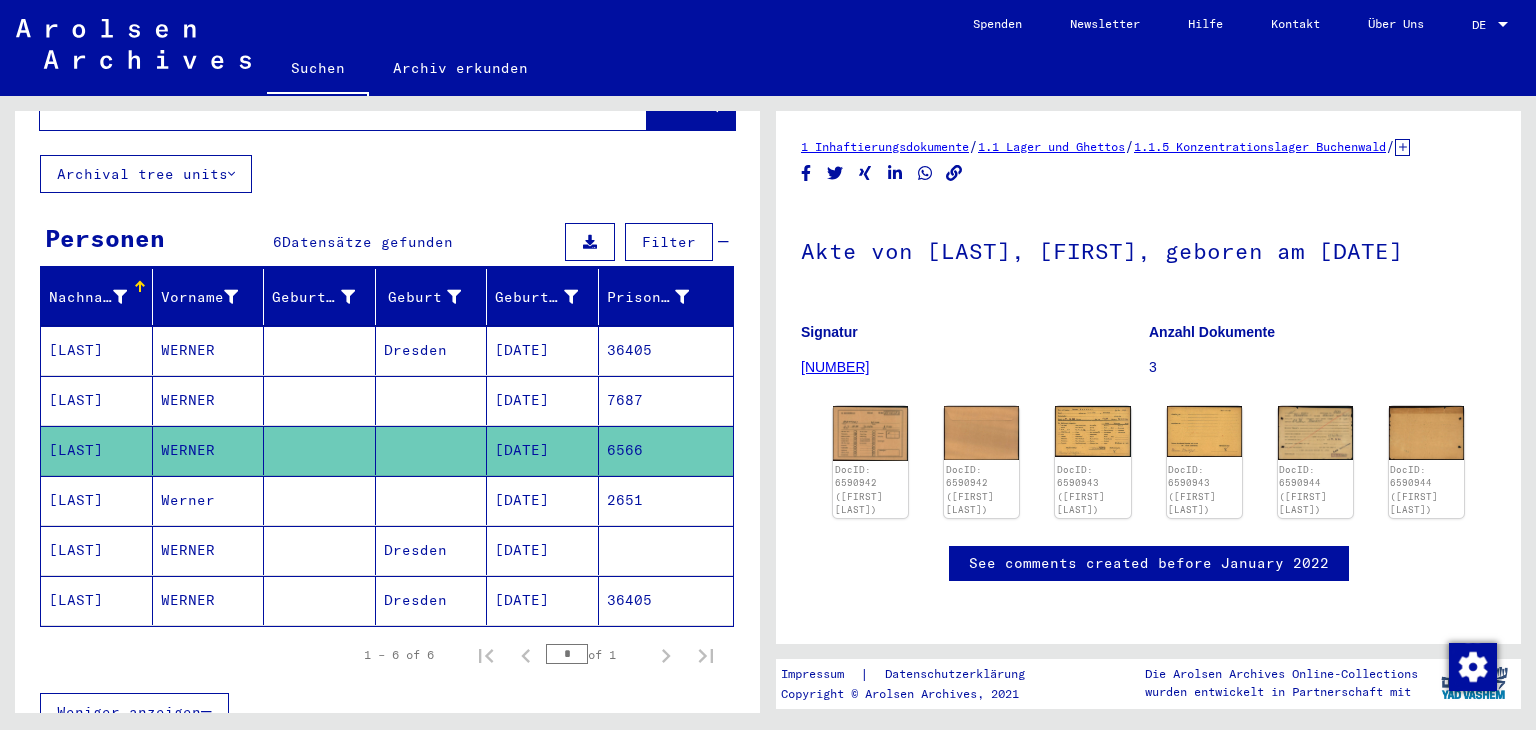 scroll, scrollTop: 100, scrollLeft: 0, axis: vertical 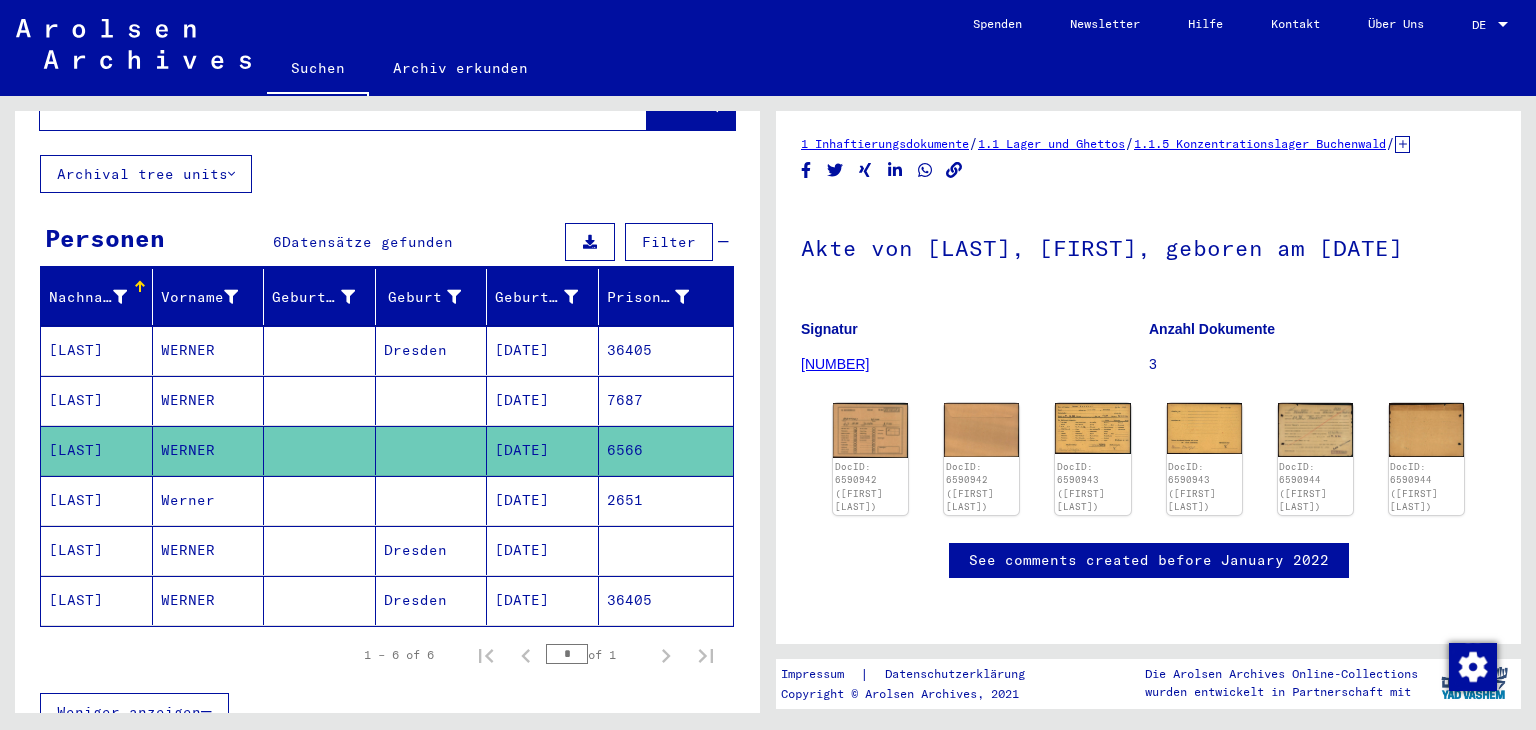 click on "[DATE]" at bounding box center (543, 550) 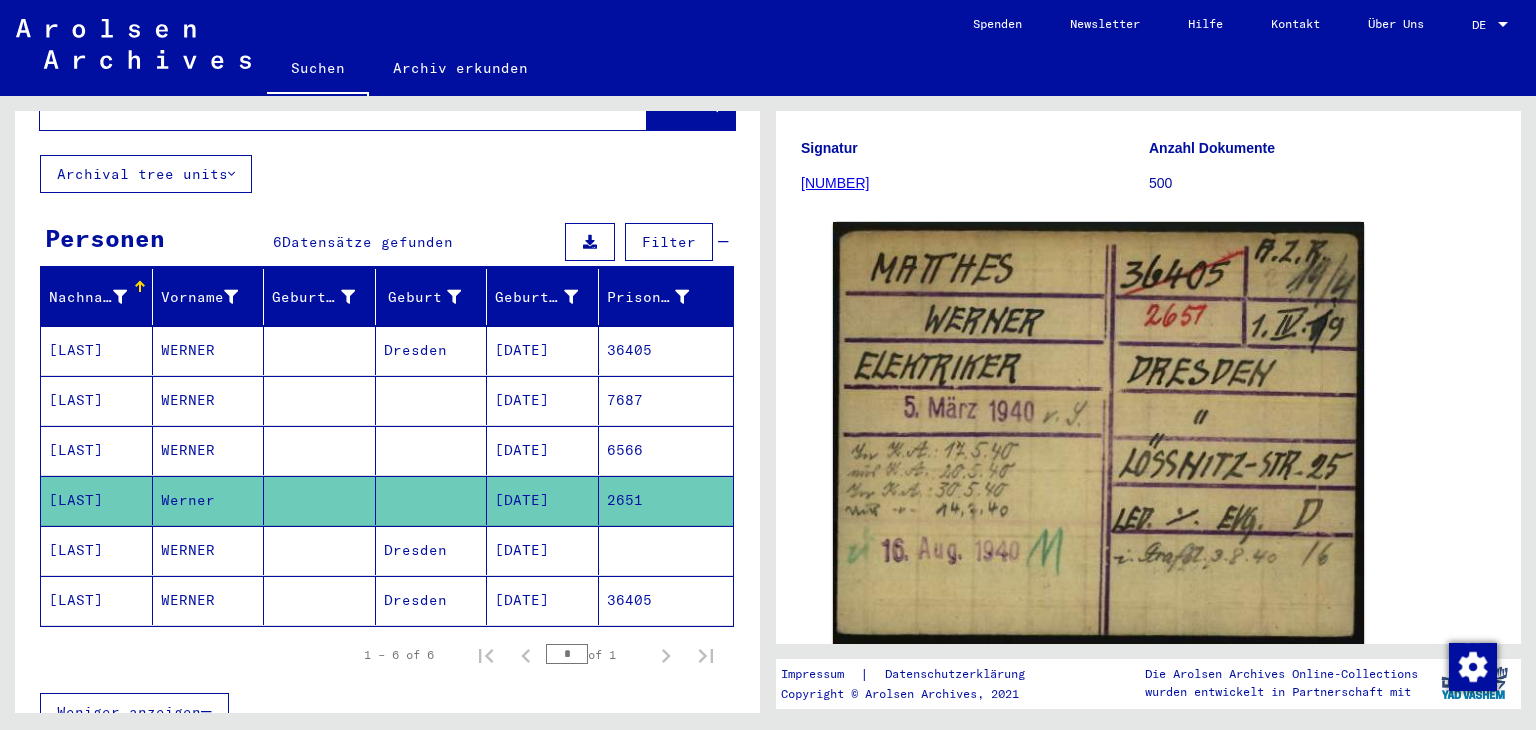 scroll, scrollTop: 200, scrollLeft: 0, axis: vertical 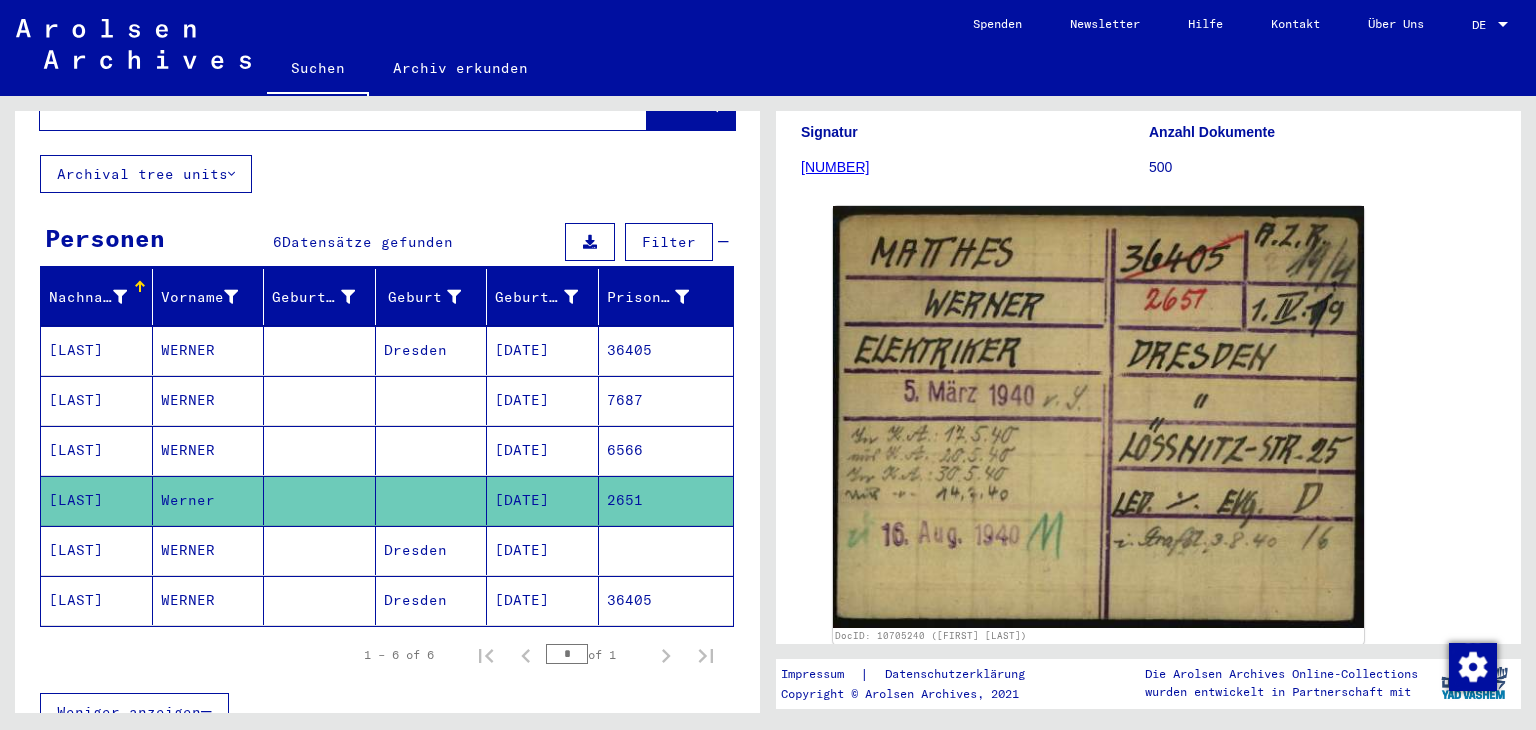 click on "[DATE]" 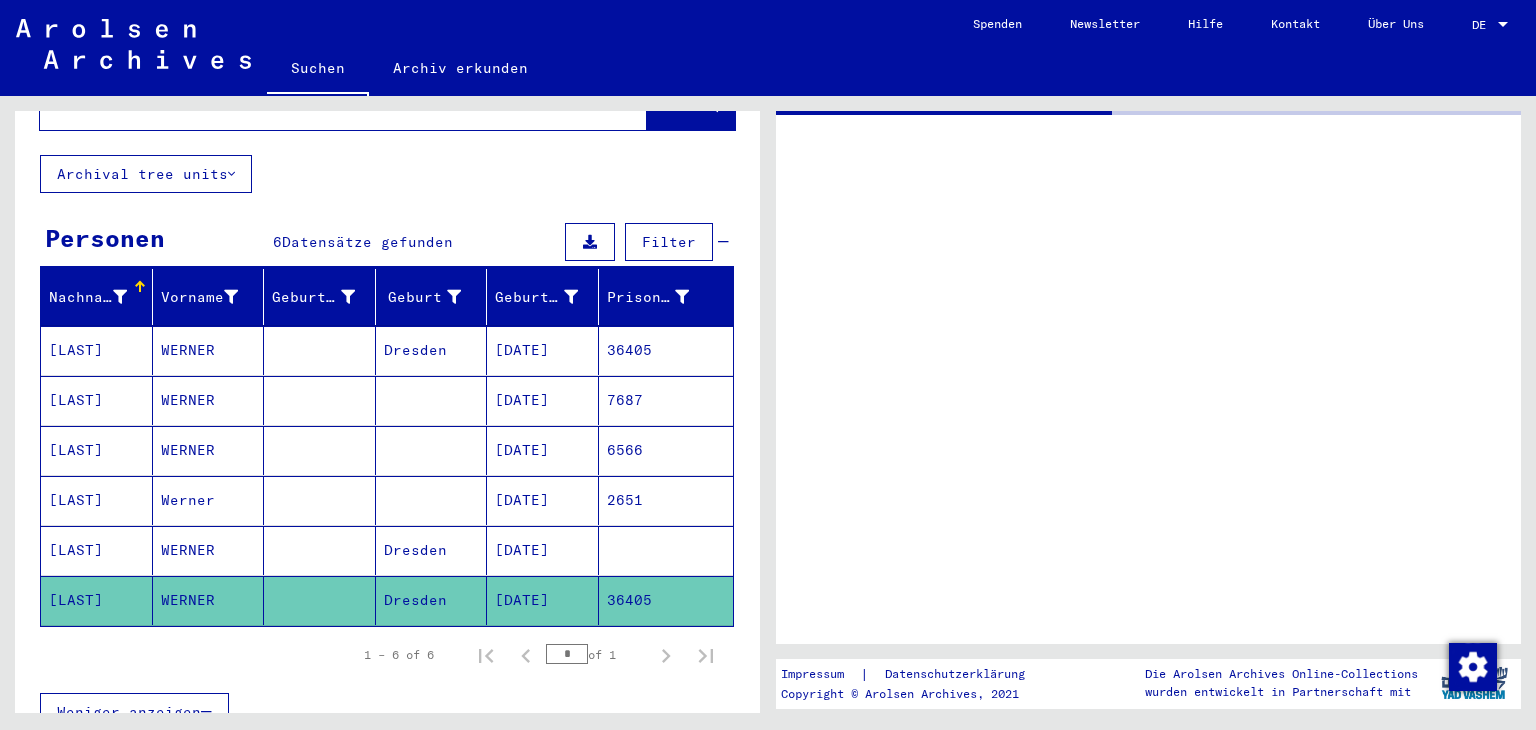 scroll, scrollTop: 0, scrollLeft: 0, axis: both 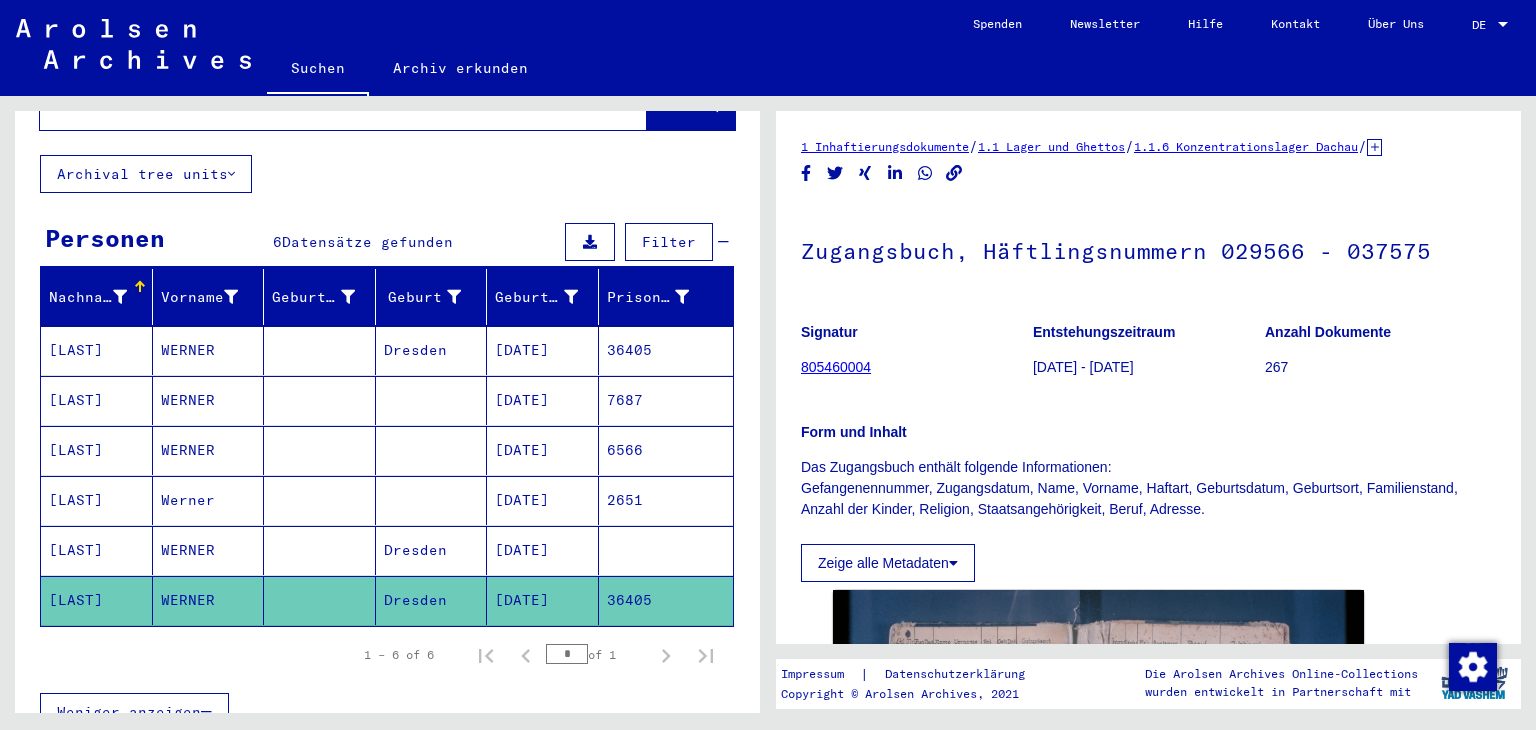 click on "[DATE]" at bounding box center [543, 450] 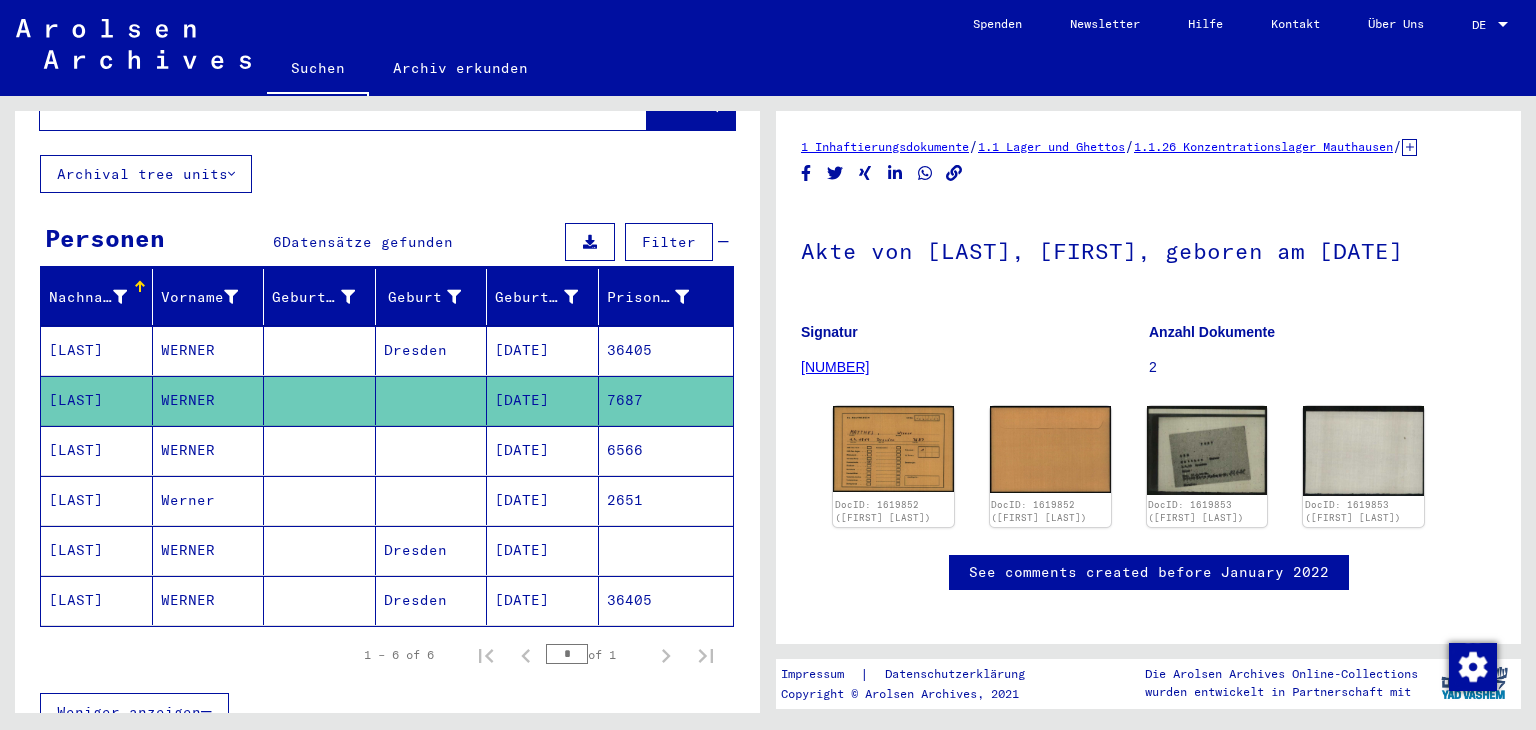scroll, scrollTop: 0, scrollLeft: 0, axis: both 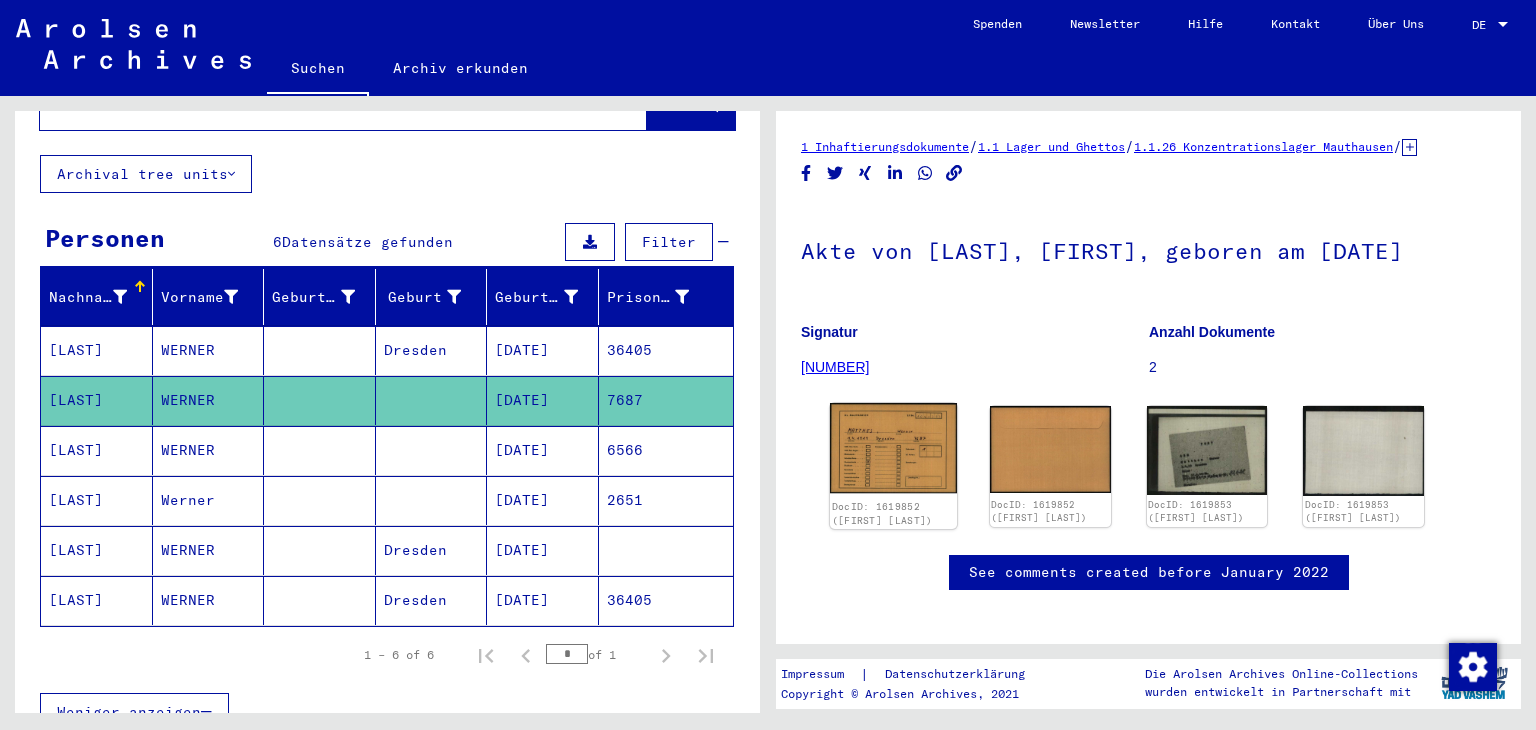 click 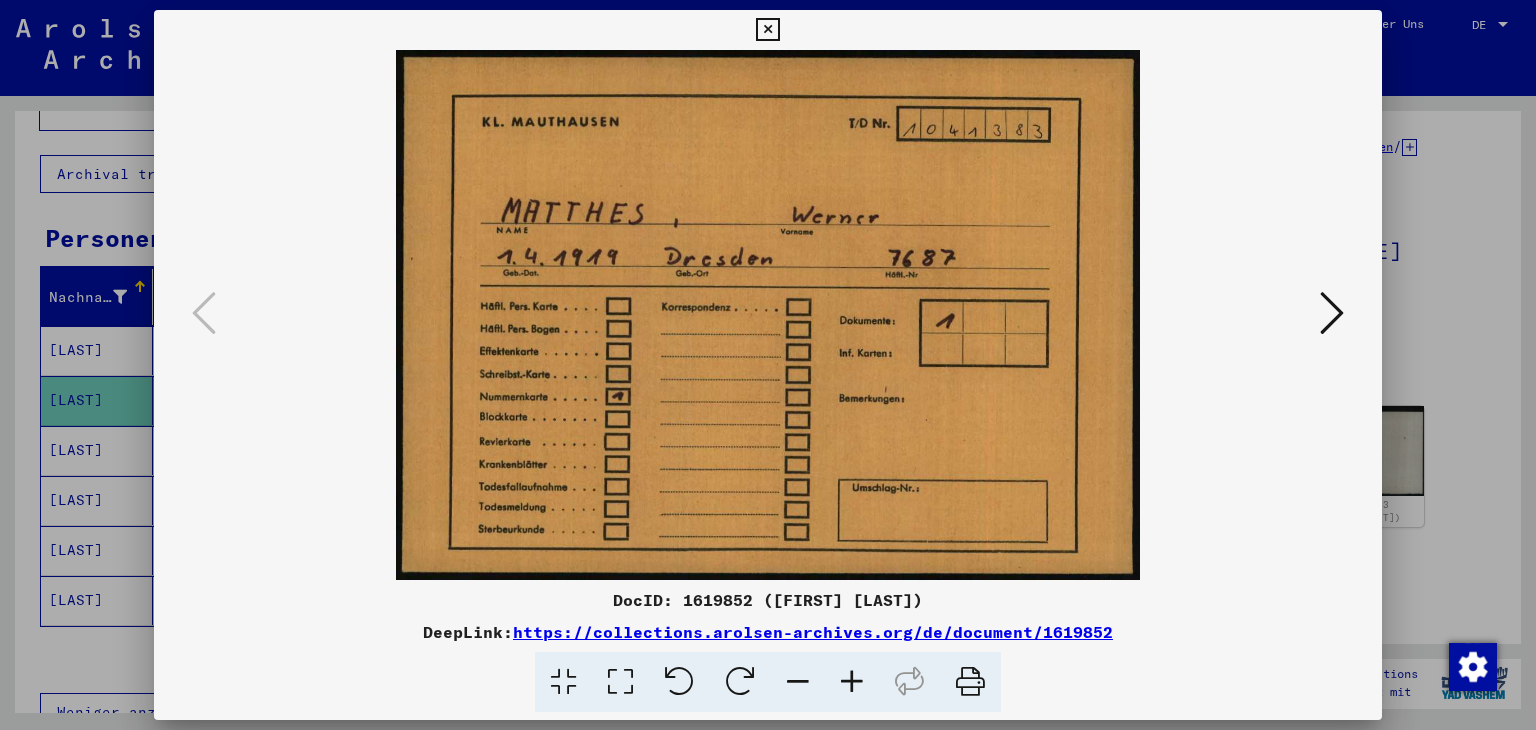 click at bounding box center [1332, 313] 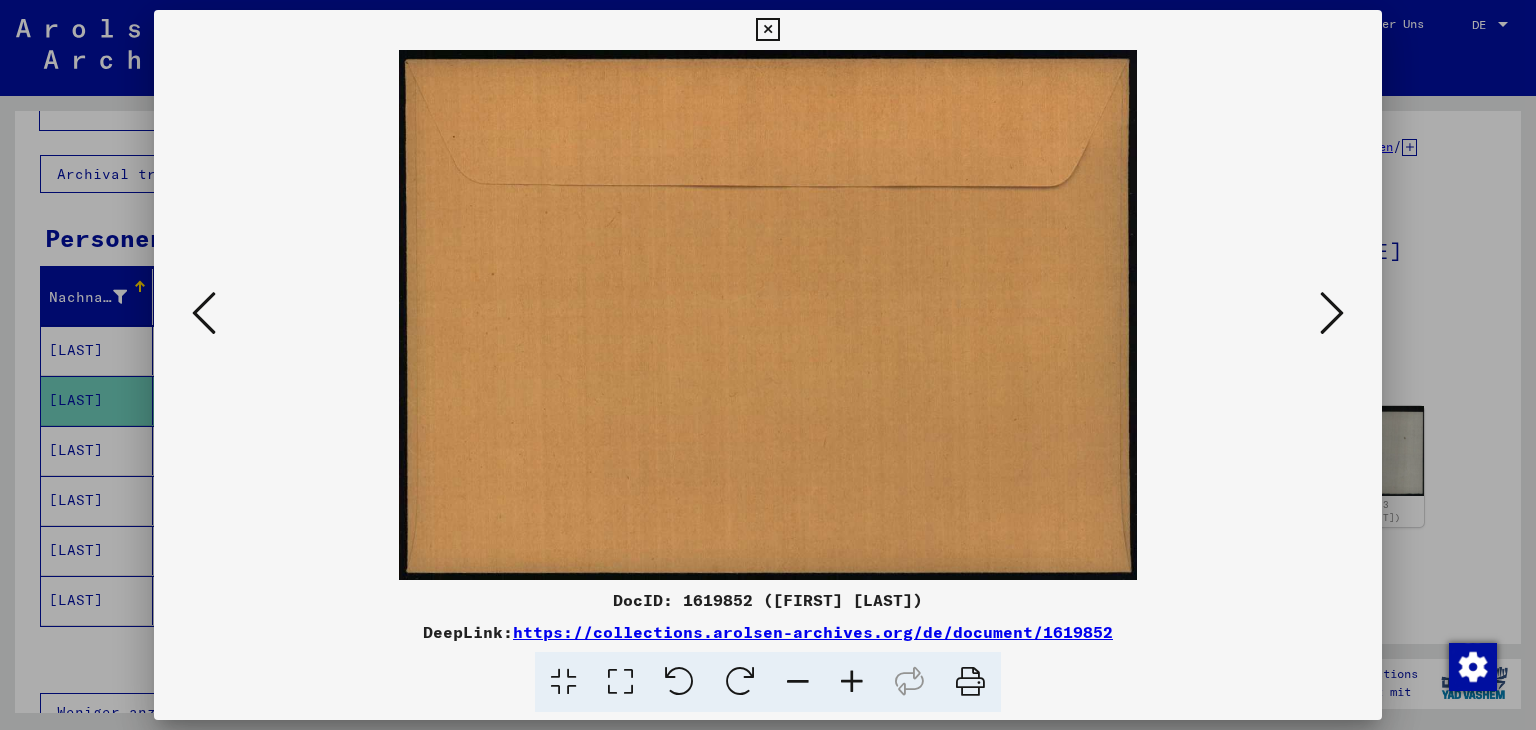 click at bounding box center (1332, 313) 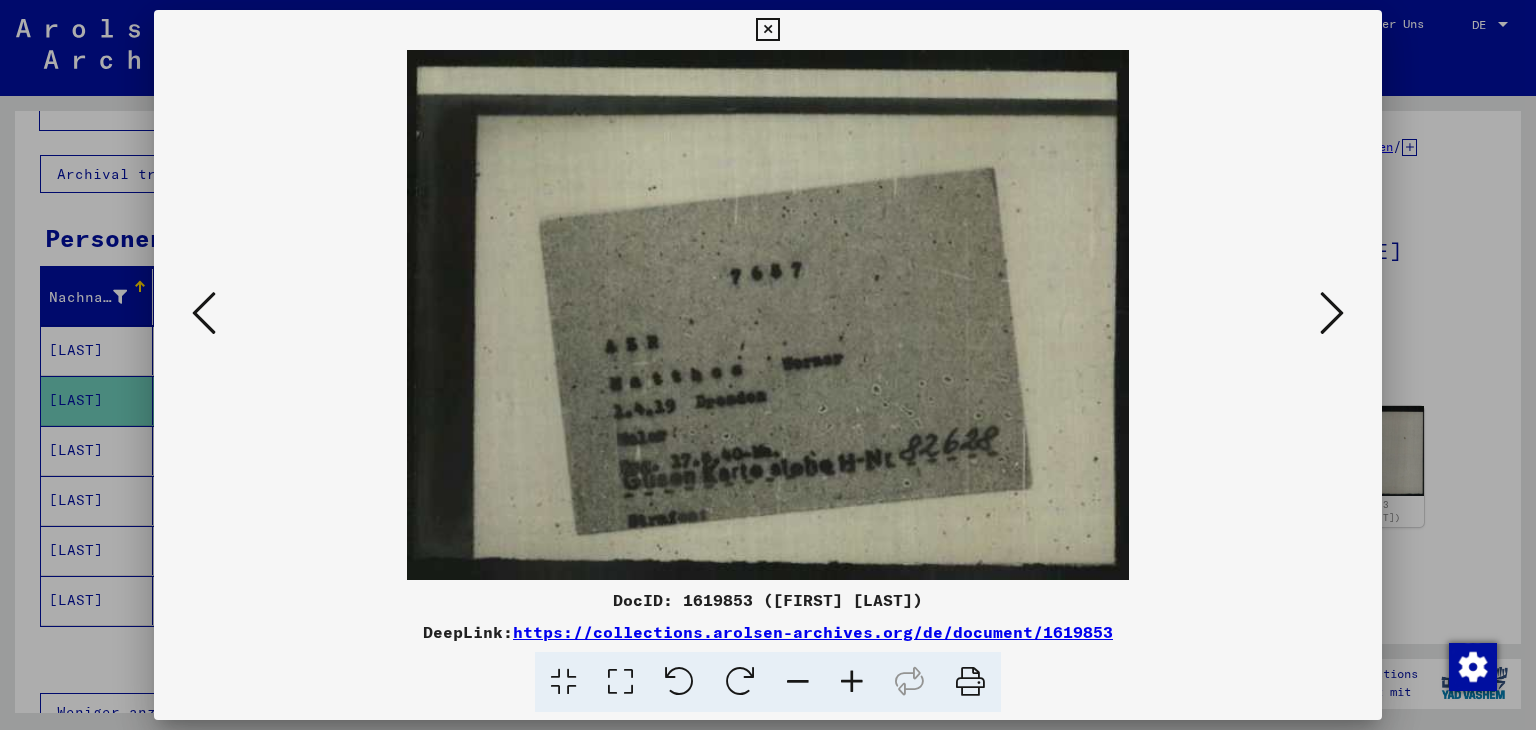 click at bounding box center [768, 315] 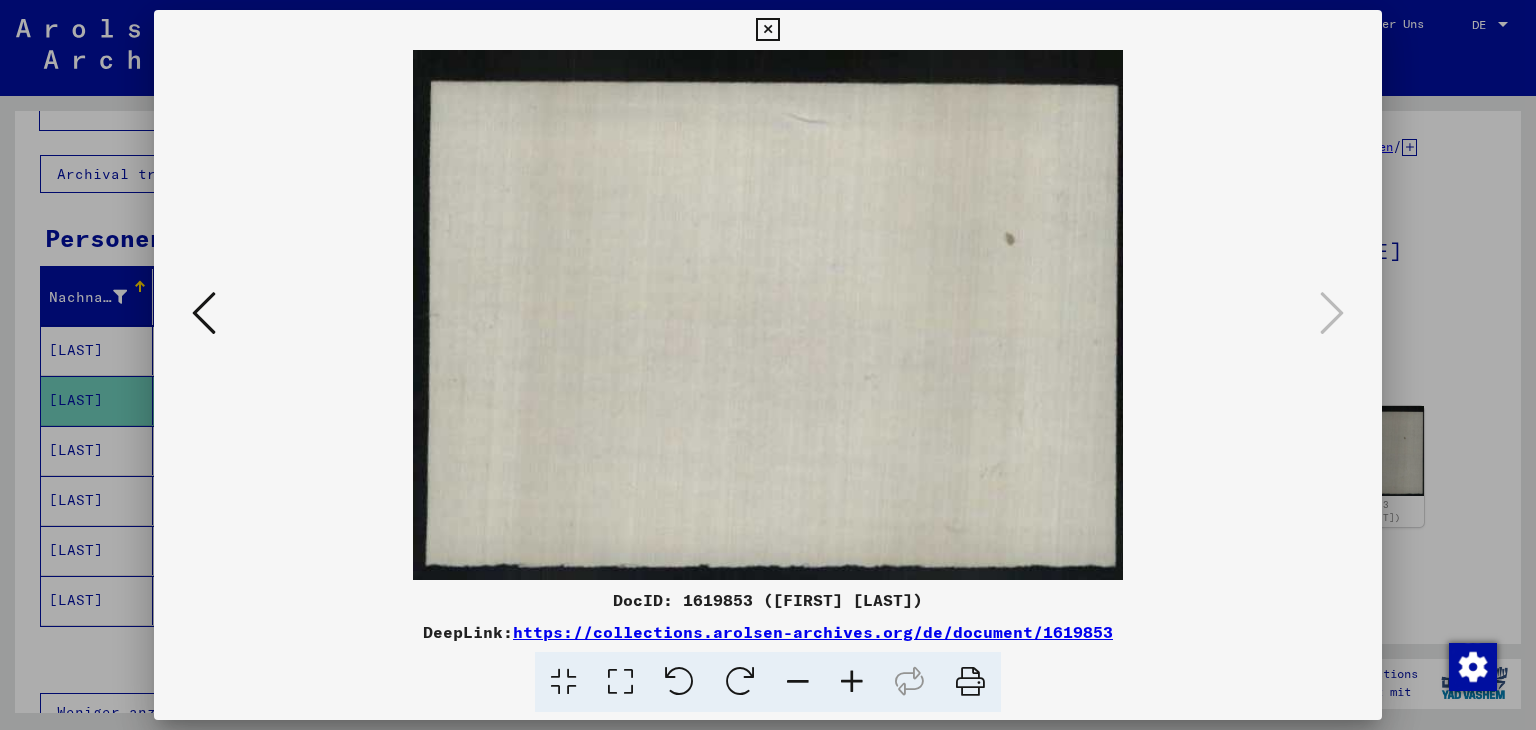 click at bounding box center (767, 30) 